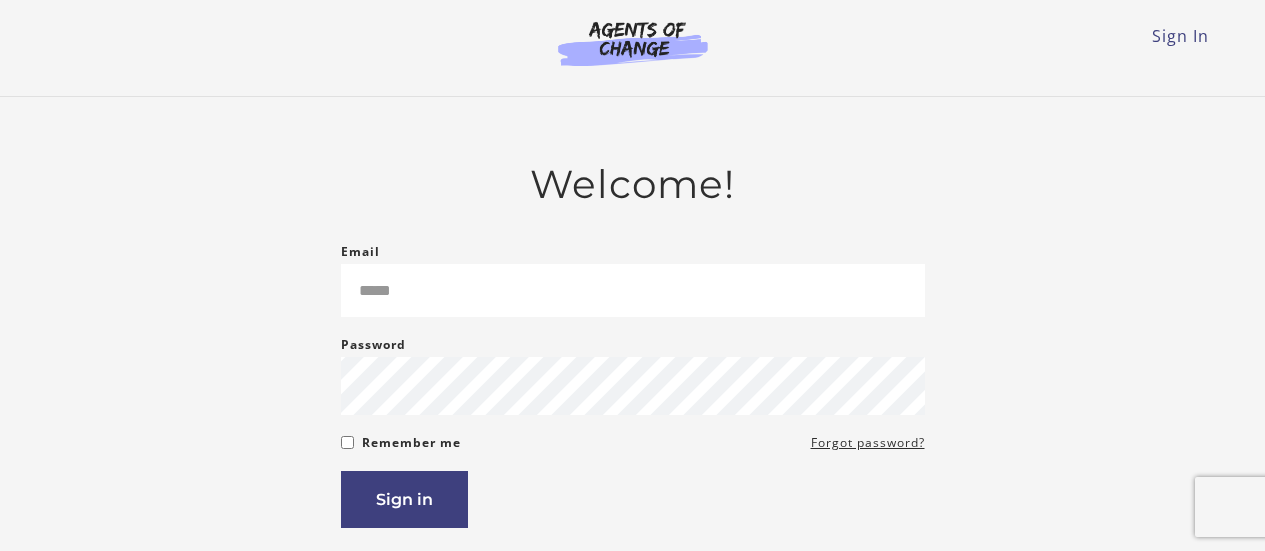 scroll, scrollTop: 0, scrollLeft: 0, axis: both 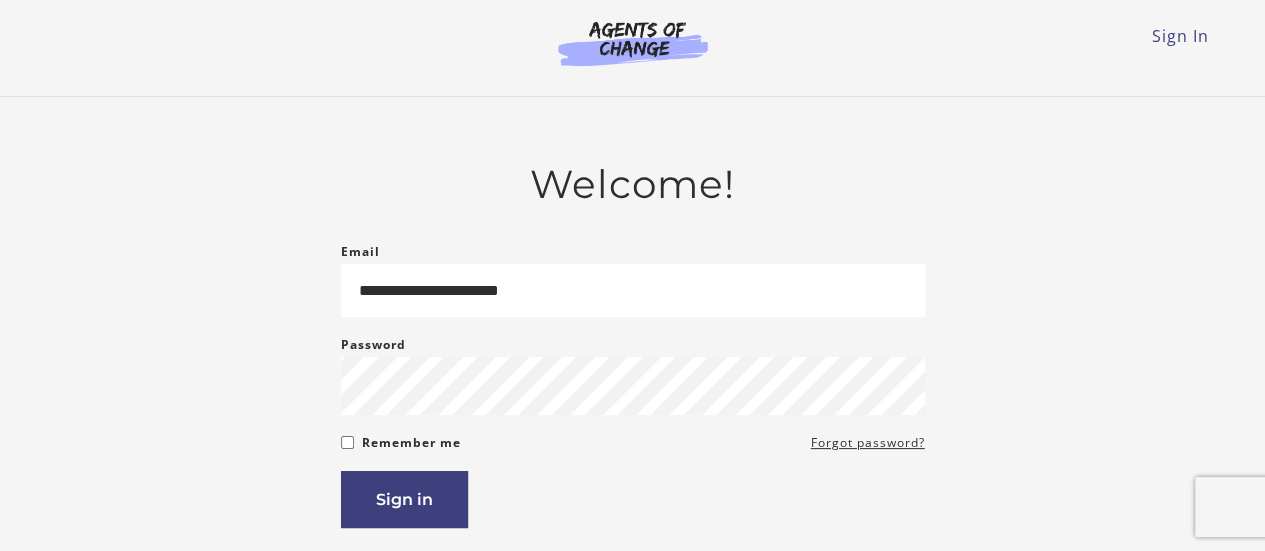 type on "**********" 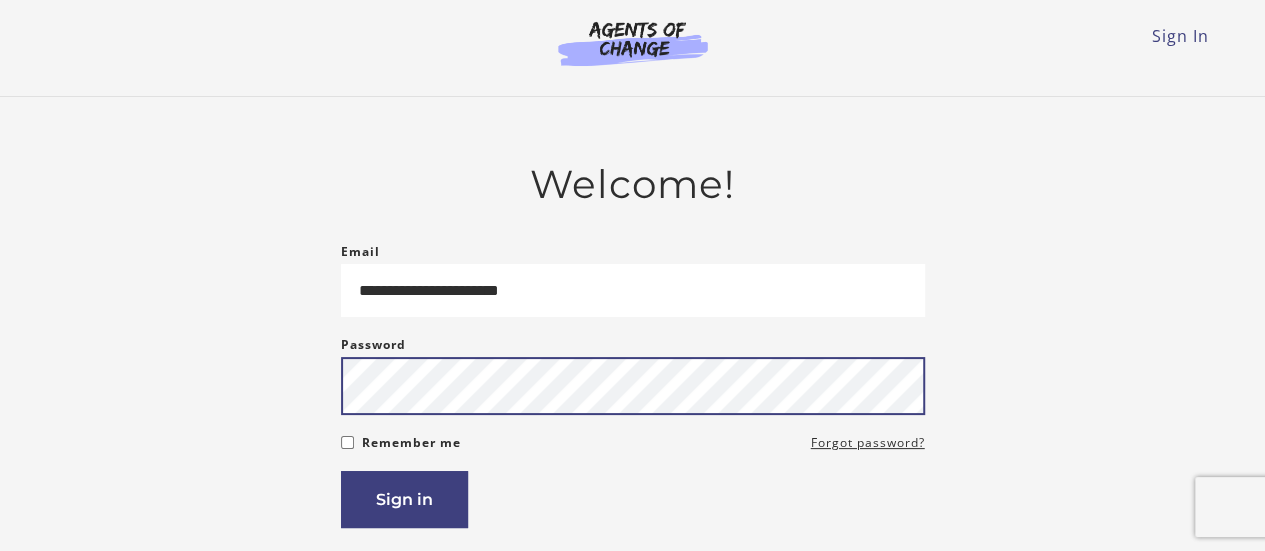 click on "Sign in" at bounding box center (404, 499) 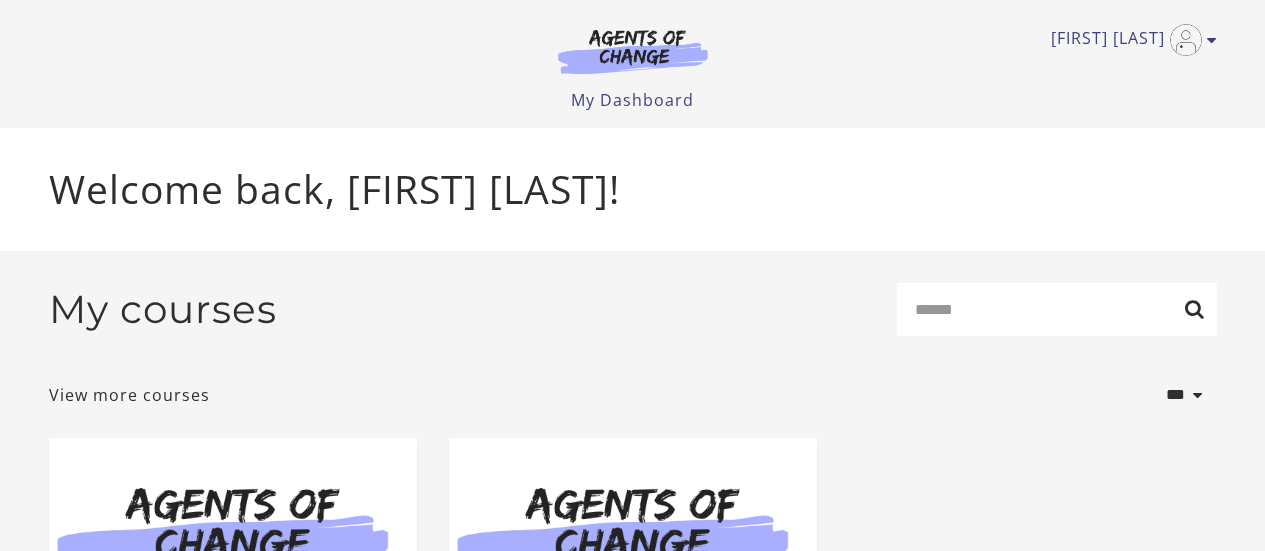 scroll, scrollTop: 0, scrollLeft: 0, axis: both 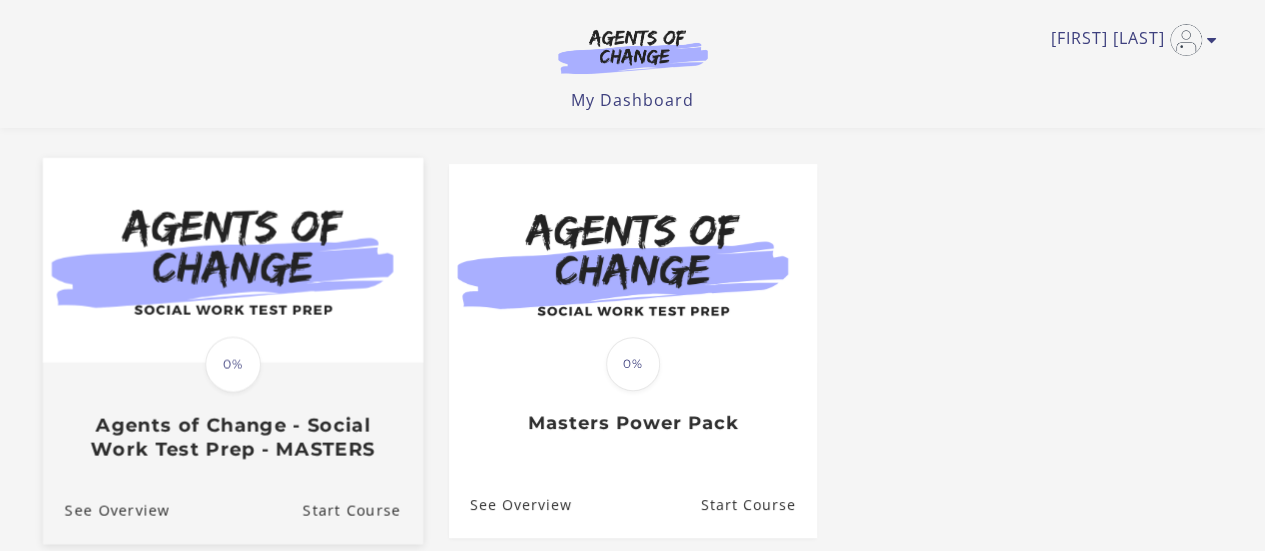 click at bounding box center [232, 259] 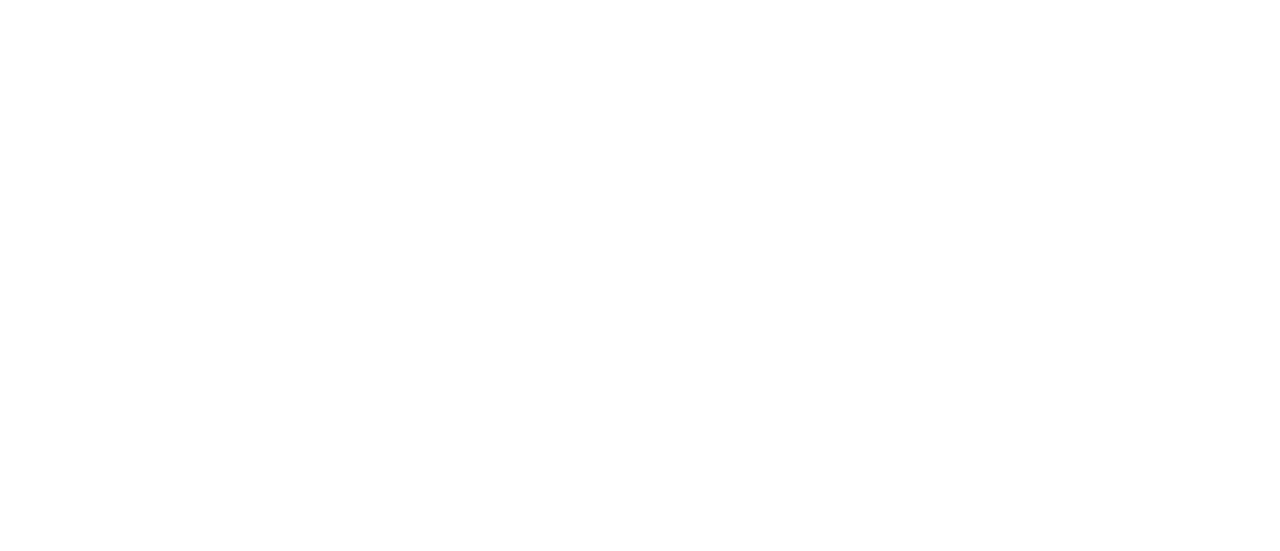 scroll, scrollTop: 0, scrollLeft: 0, axis: both 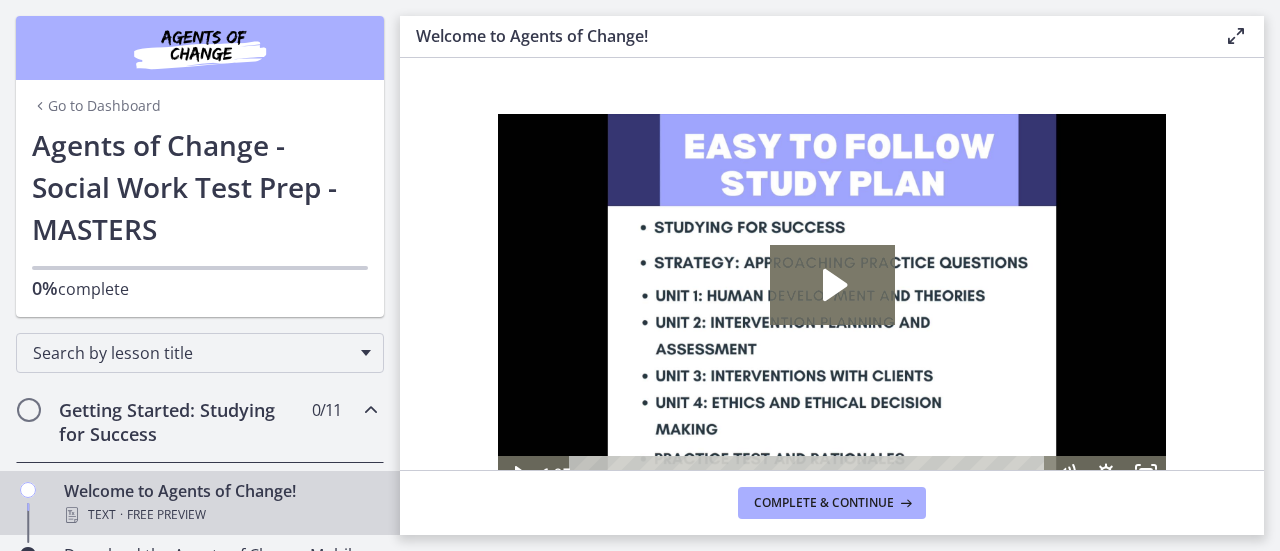 click on "0%  complete" at bounding box center (200, 288) 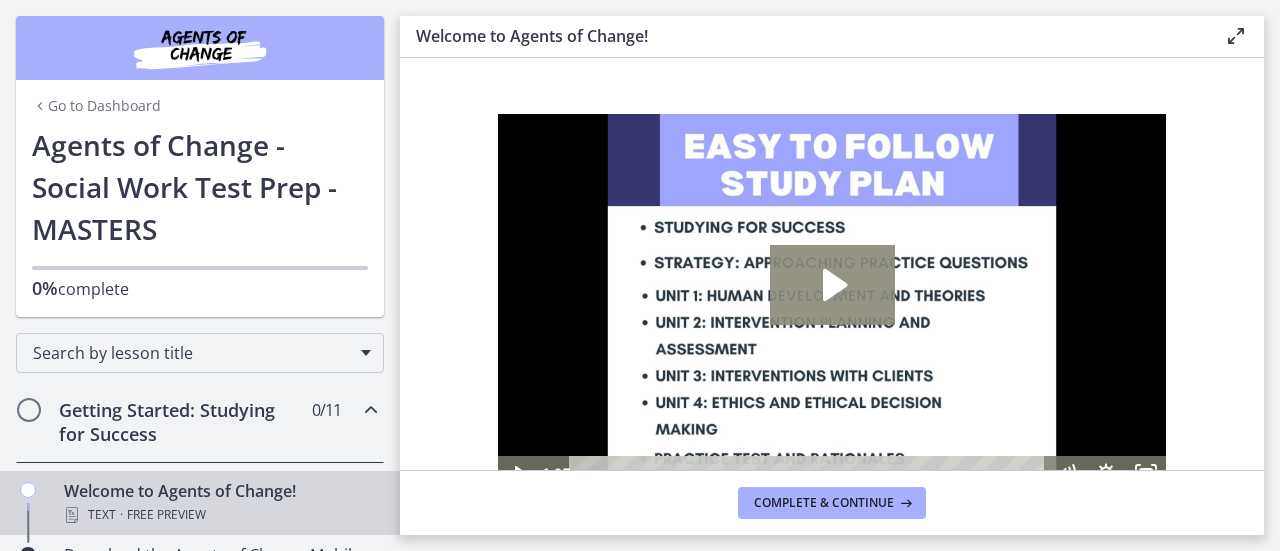 click 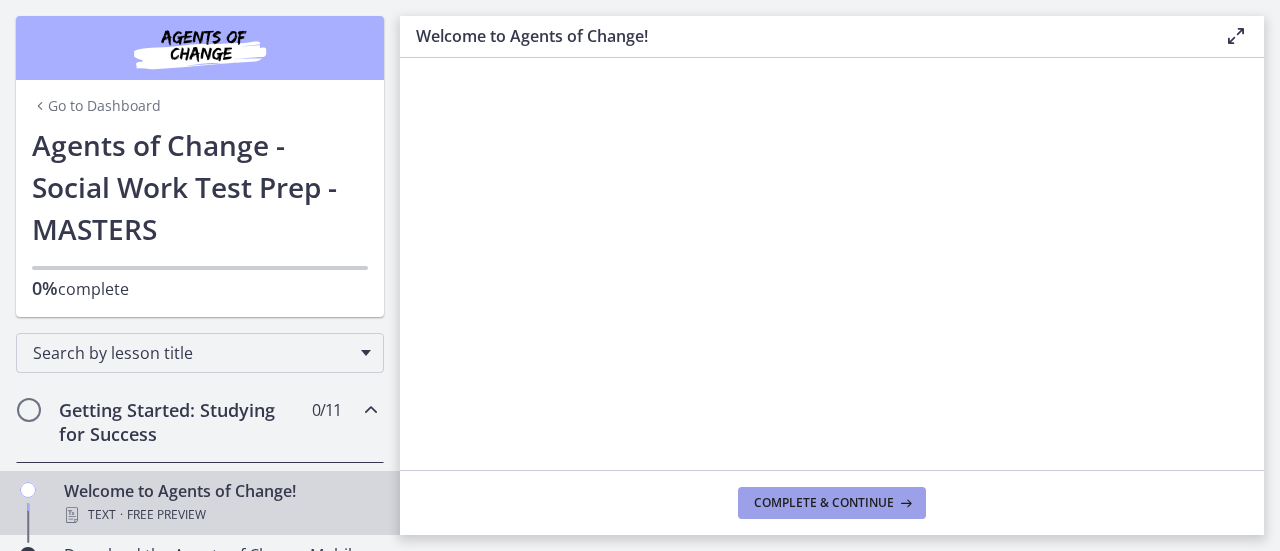 click on "Complete & continue" at bounding box center [824, 503] 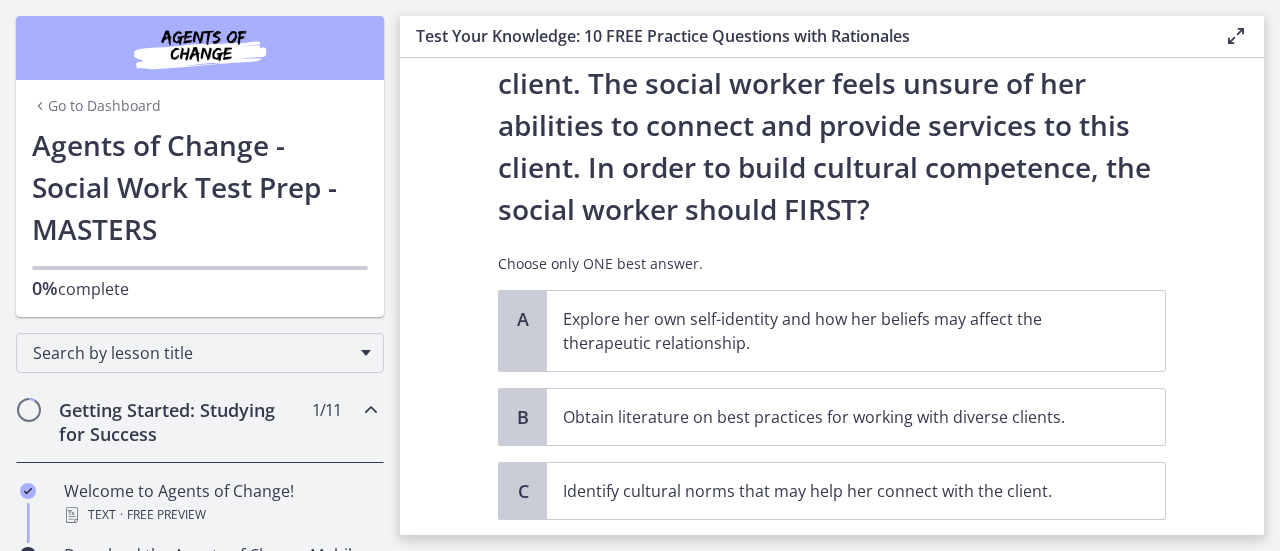 scroll, scrollTop: 370, scrollLeft: 0, axis: vertical 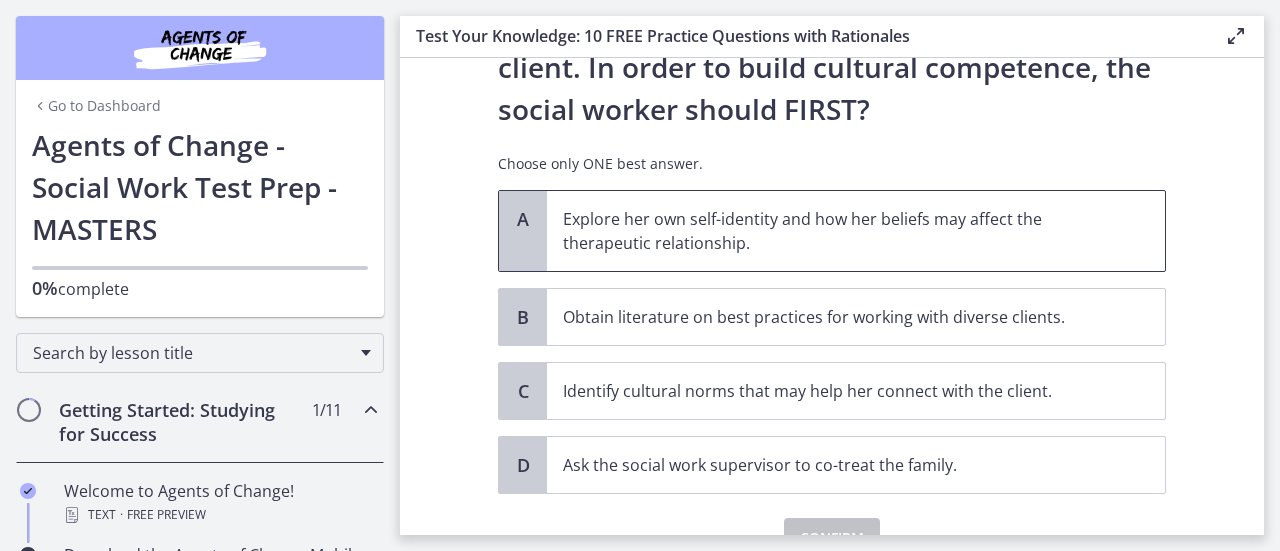 click on "Explore her own self-identity and how her beliefs may affect the therapeutic relationship." at bounding box center [836, 231] 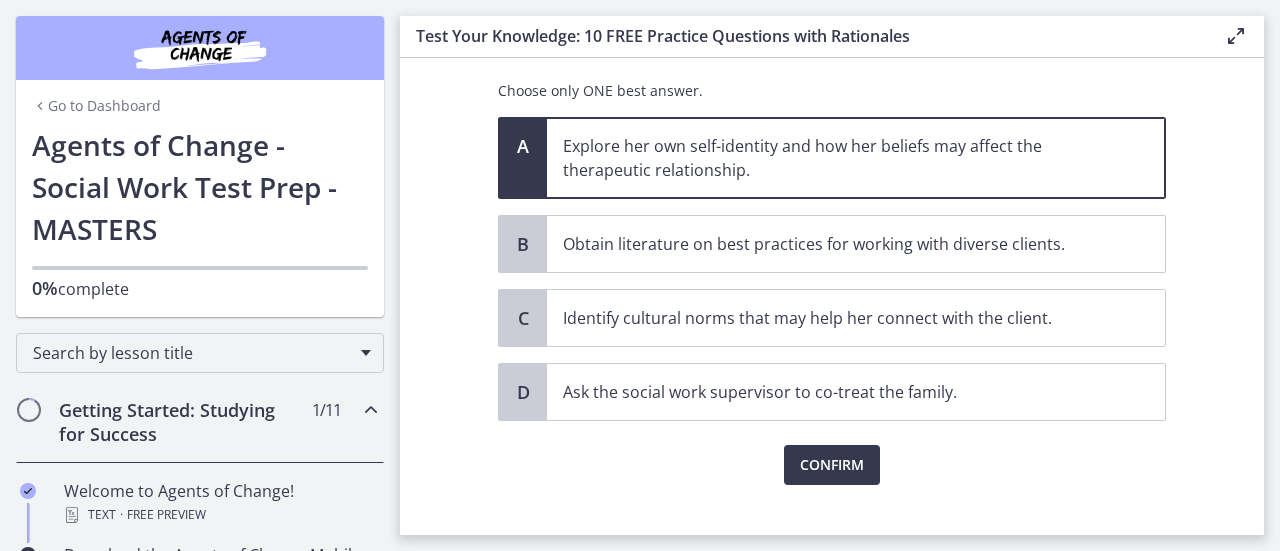 scroll, scrollTop: 470, scrollLeft: 0, axis: vertical 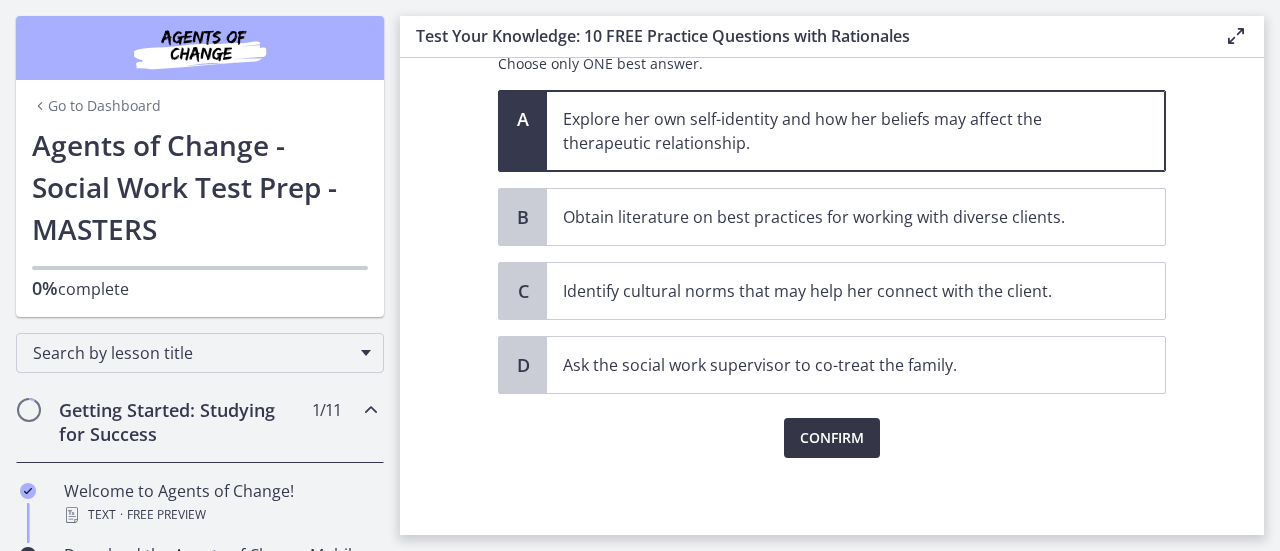 click on "Confirm" at bounding box center [832, 438] 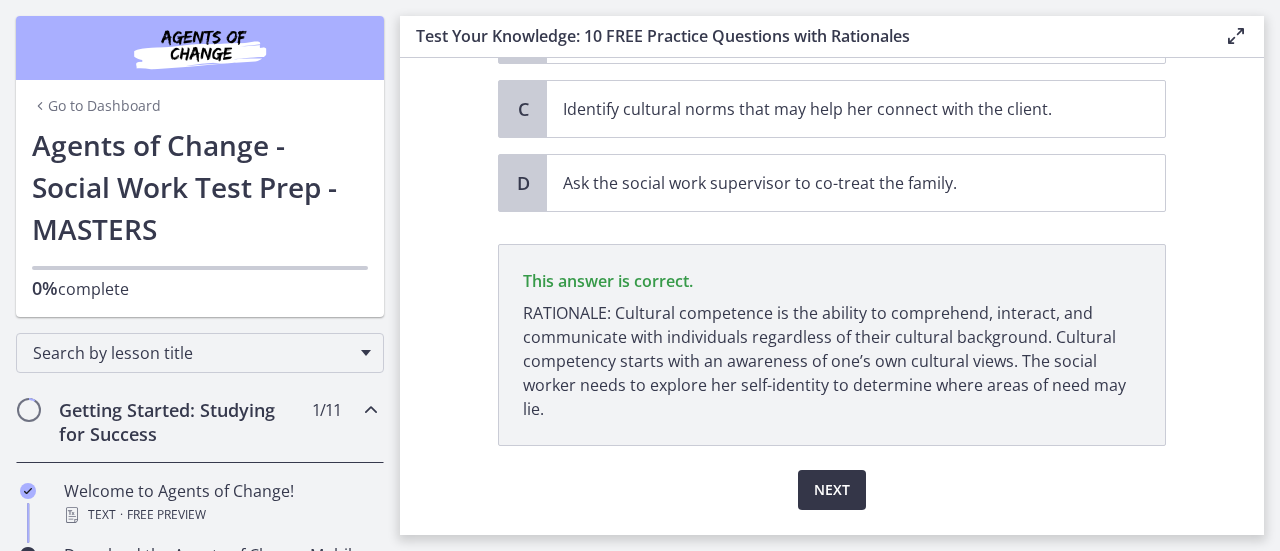 scroll, scrollTop: 703, scrollLeft: 0, axis: vertical 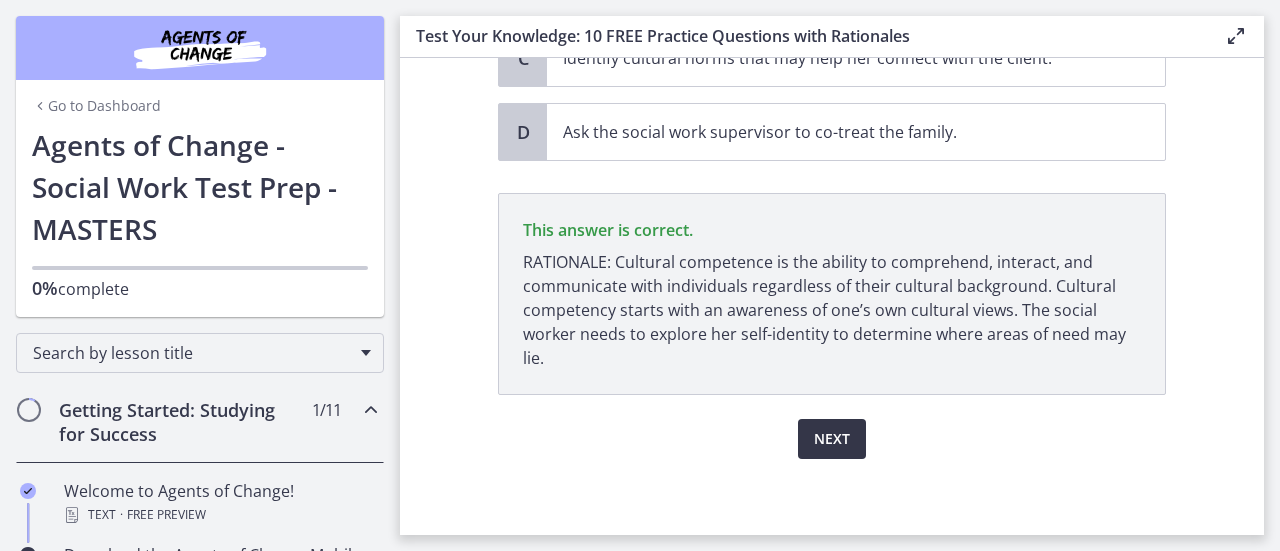 click on "Next" at bounding box center [832, 439] 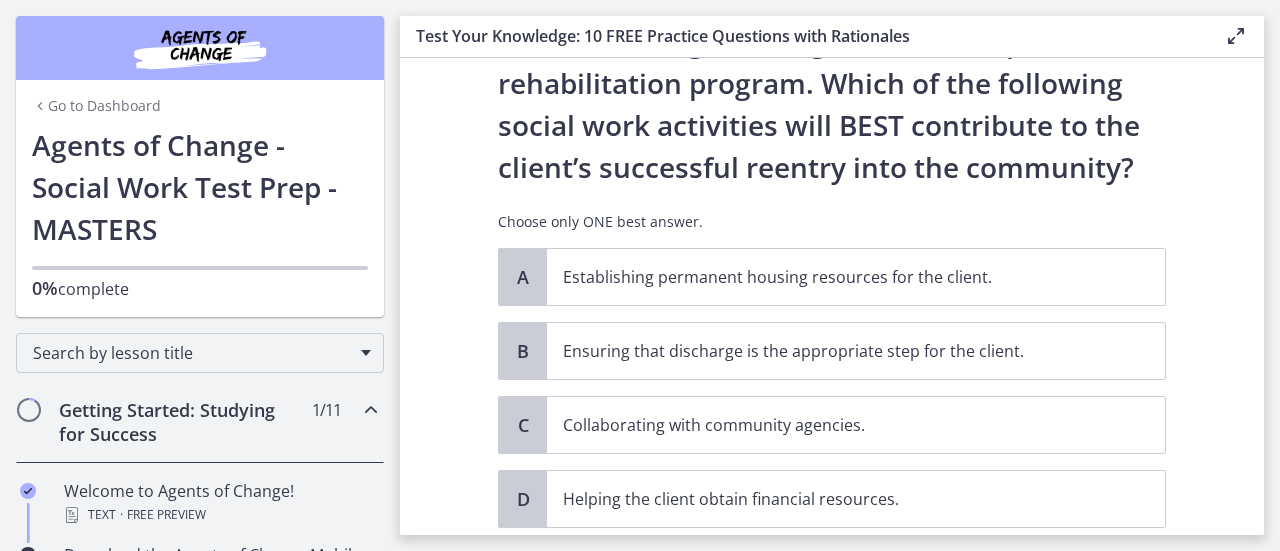 scroll, scrollTop: 171, scrollLeft: 0, axis: vertical 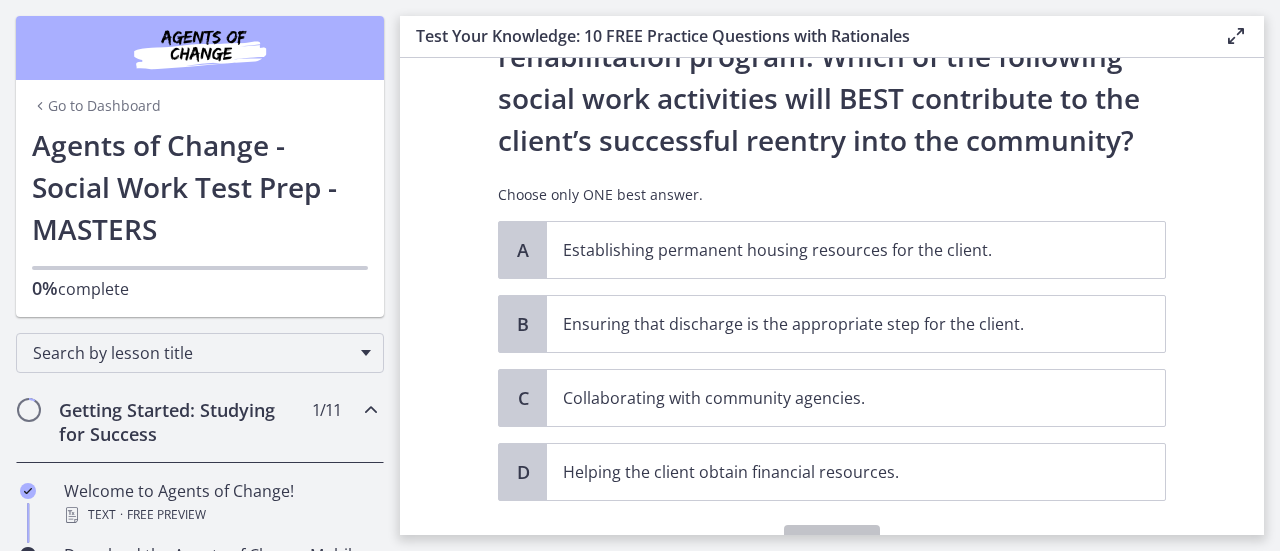 click on "An adult client with little support from family and friends is being discharged from an inpatient rehabilitation program. Which of the following social work activities will BEST contribute to the client’s successful reentry into the community?
Choose only ONE best answer." at bounding box center [832, 86] 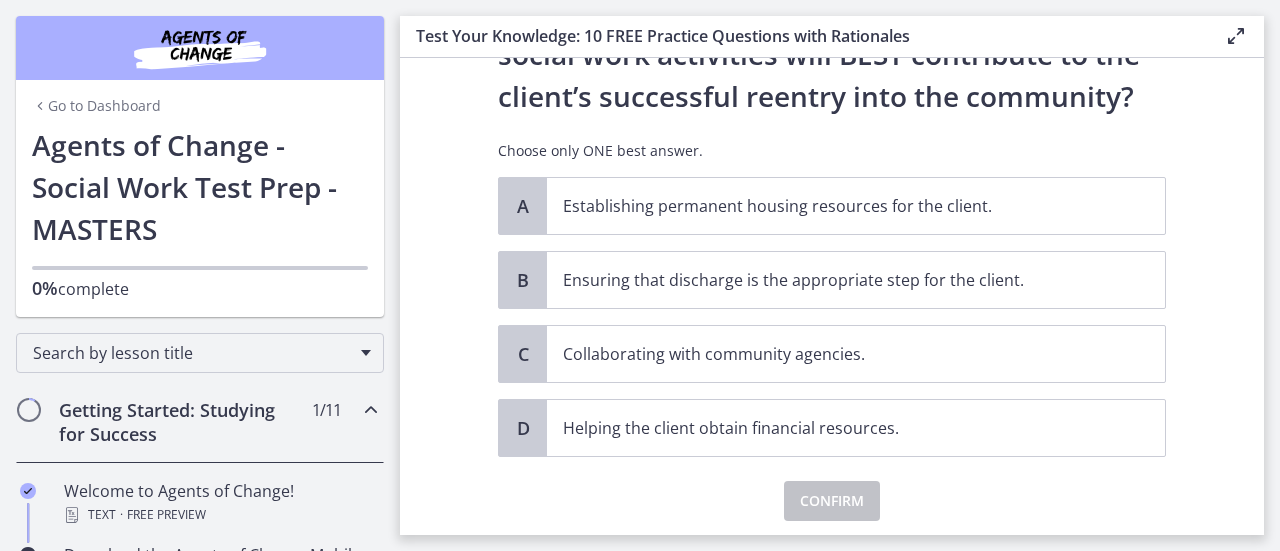 scroll, scrollTop: 239, scrollLeft: 0, axis: vertical 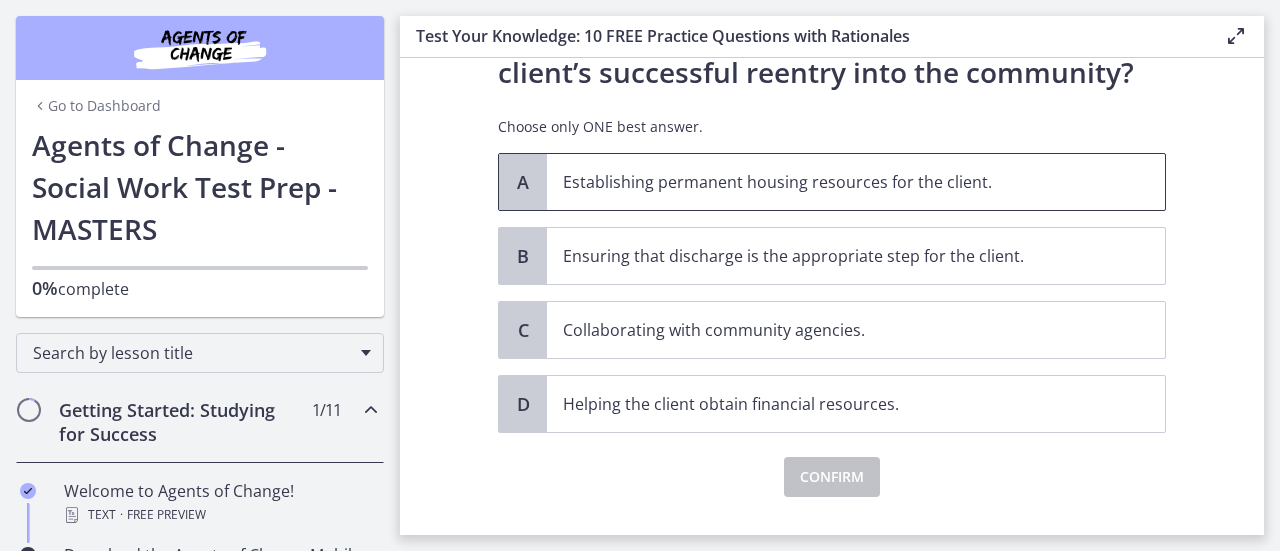 click on "Establishing permanent housing resources for the client." at bounding box center (836, 182) 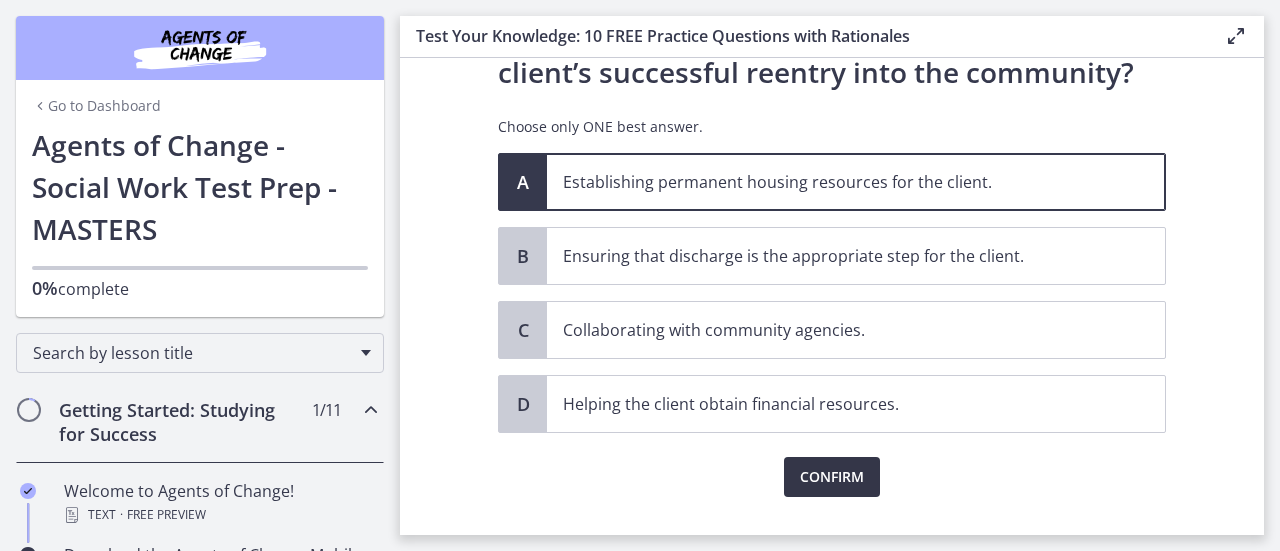 click on "Confirm" at bounding box center (832, 477) 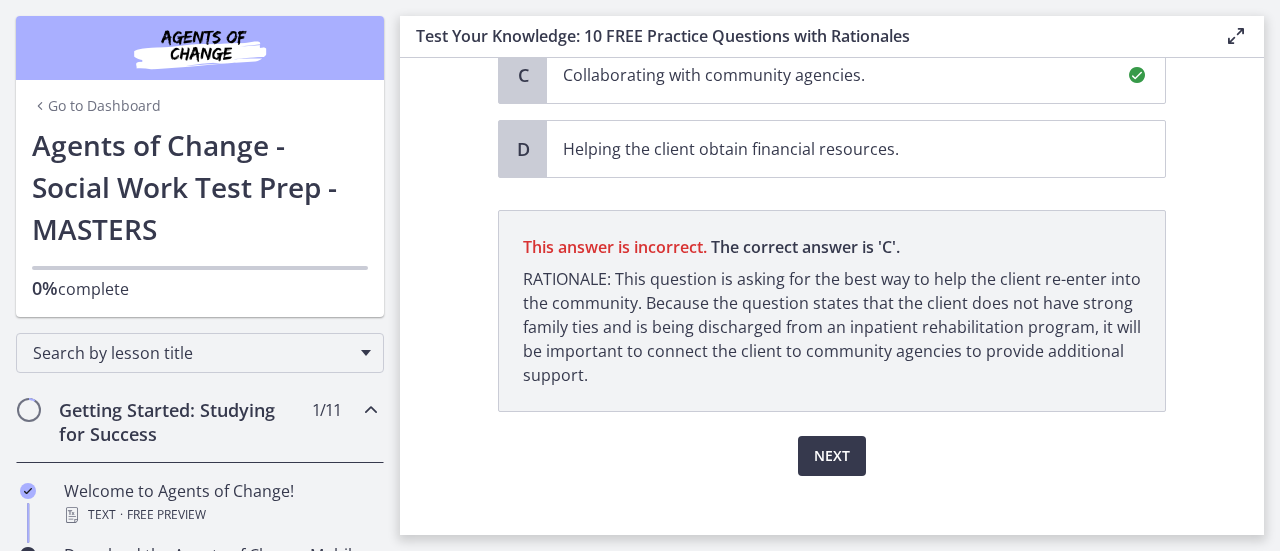 scroll, scrollTop: 511, scrollLeft: 0, axis: vertical 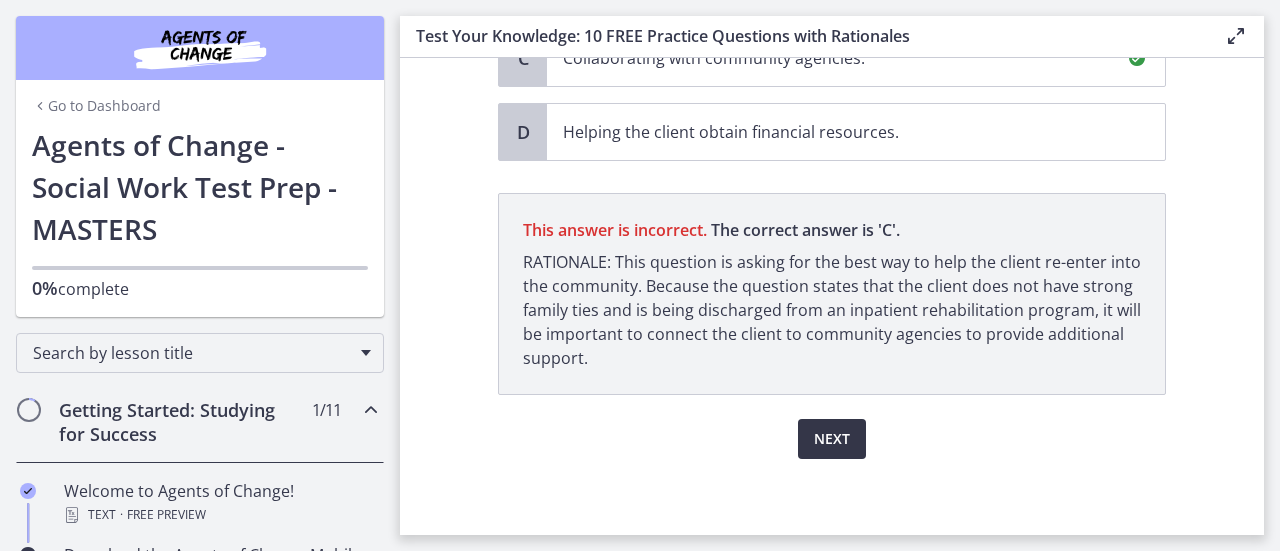 click on "Next" at bounding box center [832, 439] 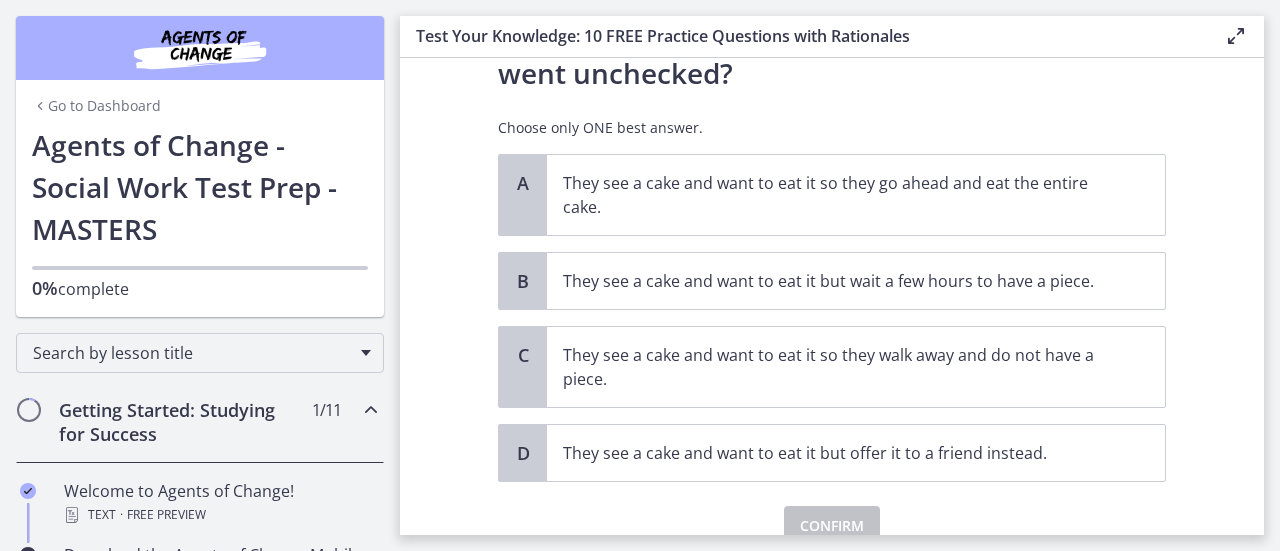 scroll, scrollTop: 165, scrollLeft: 0, axis: vertical 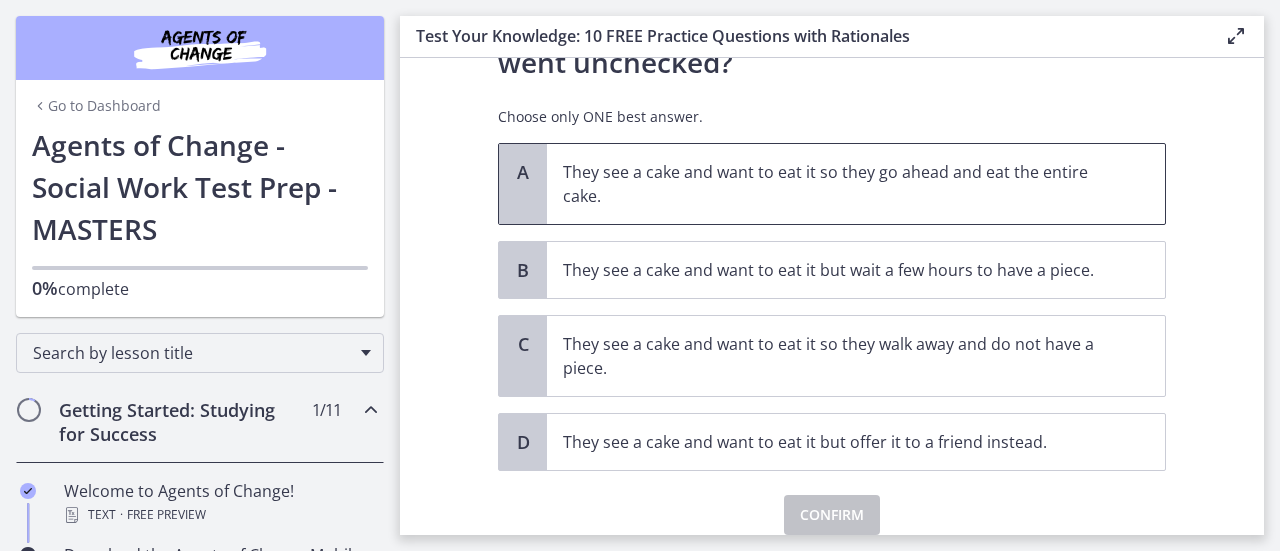 drag, startPoint x: 923, startPoint y: 194, endPoint x: 919, endPoint y: 212, distance: 18.439089 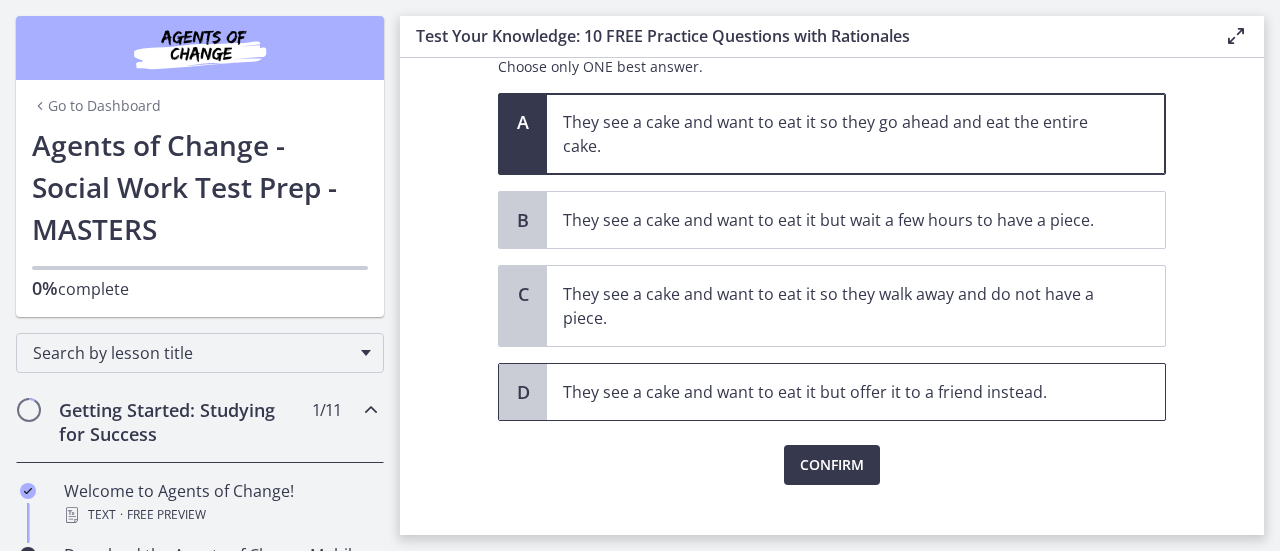 scroll, scrollTop: 242, scrollLeft: 0, axis: vertical 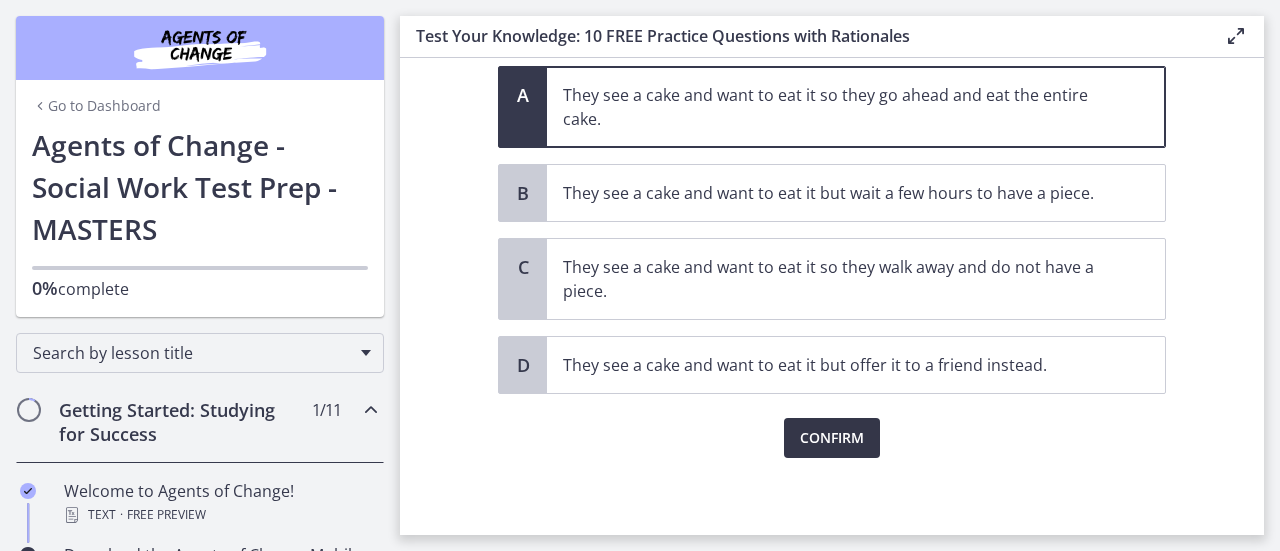 click on "Confirm" at bounding box center [832, 438] 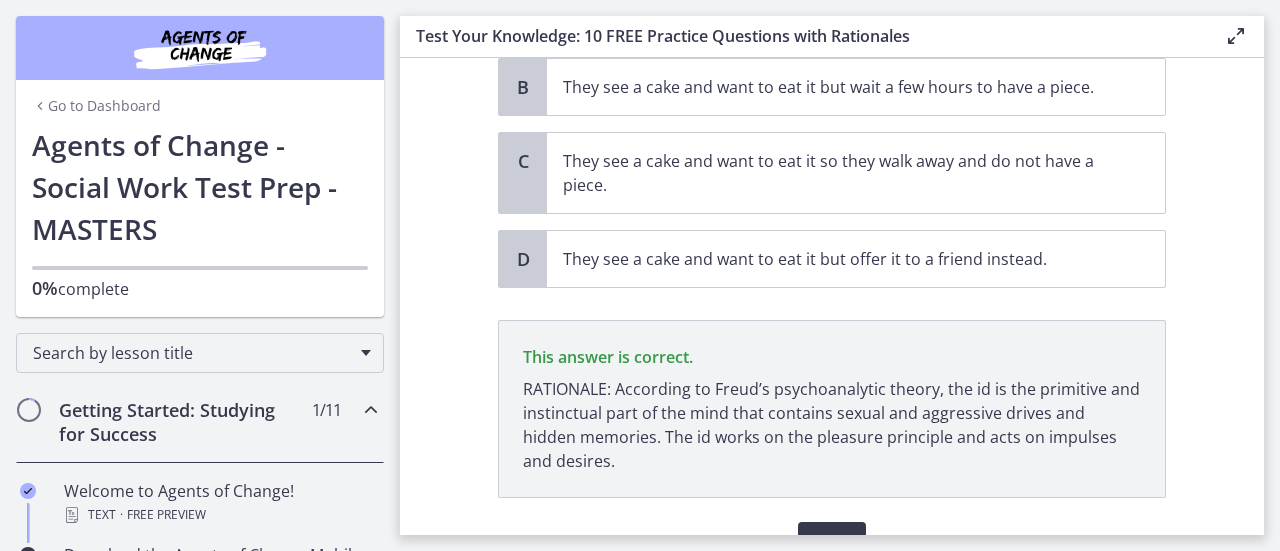 scroll, scrollTop: 451, scrollLeft: 0, axis: vertical 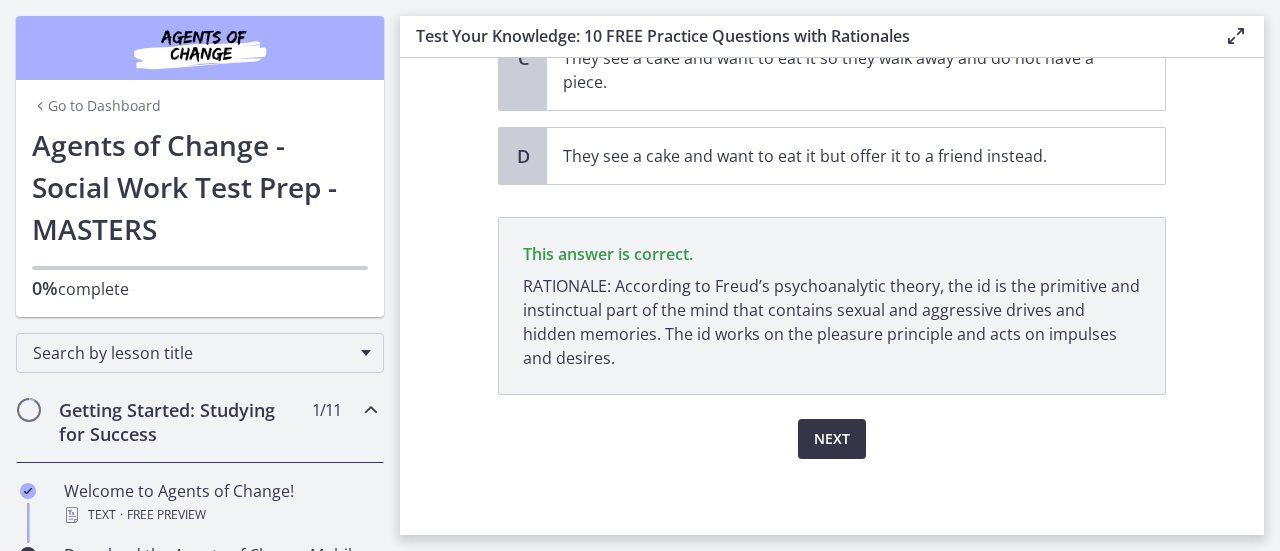 click on "Next" at bounding box center (832, 439) 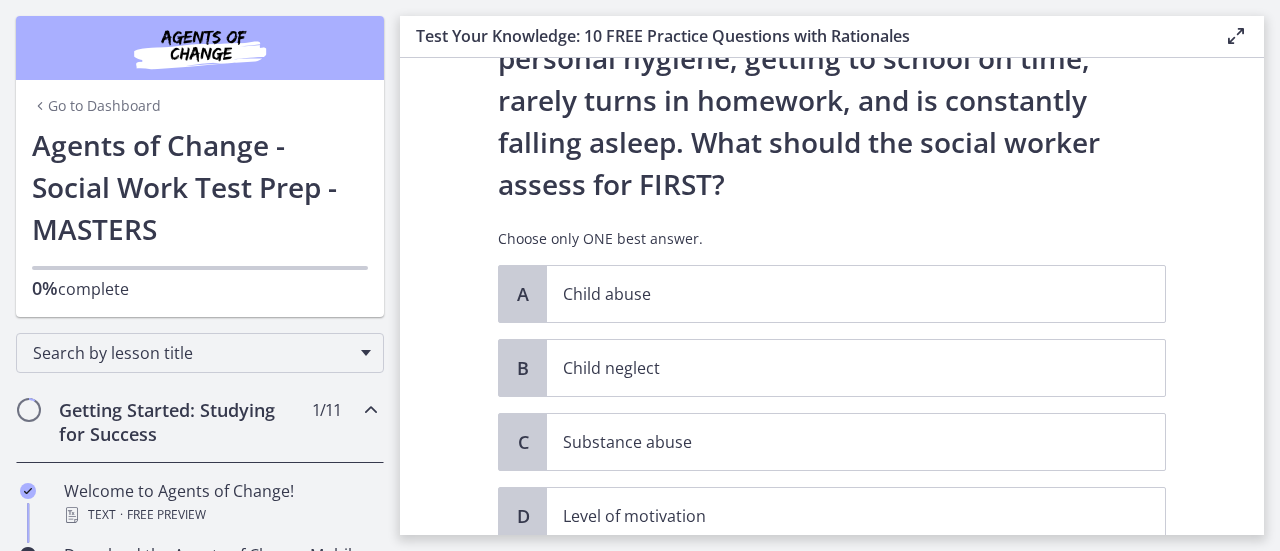 scroll, scrollTop: 200, scrollLeft: 0, axis: vertical 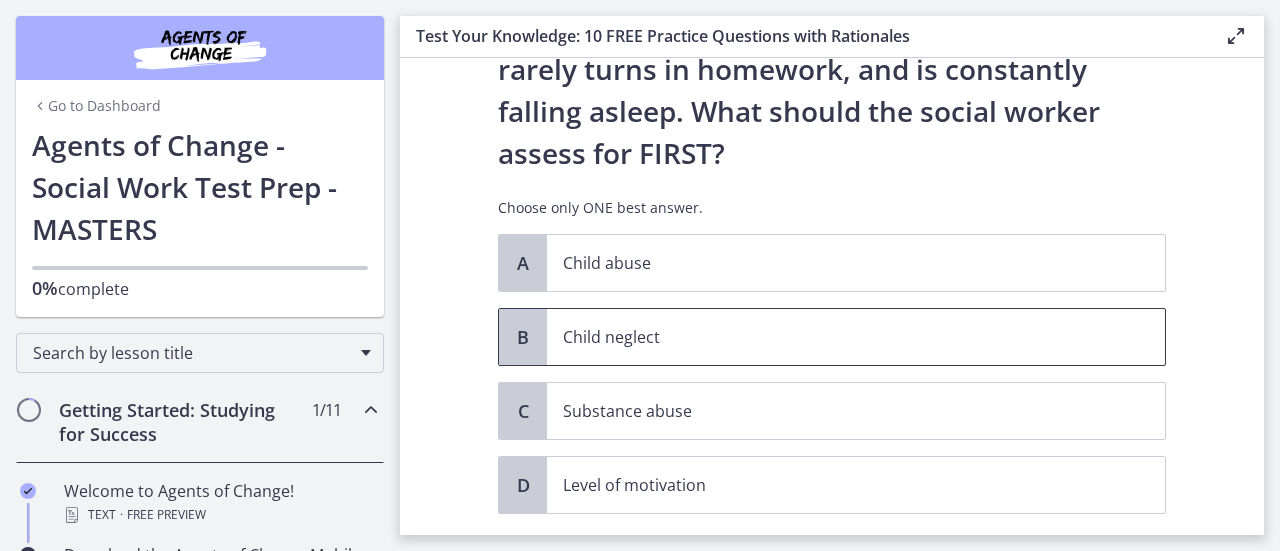click on "Child neglect" at bounding box center (856, 337) 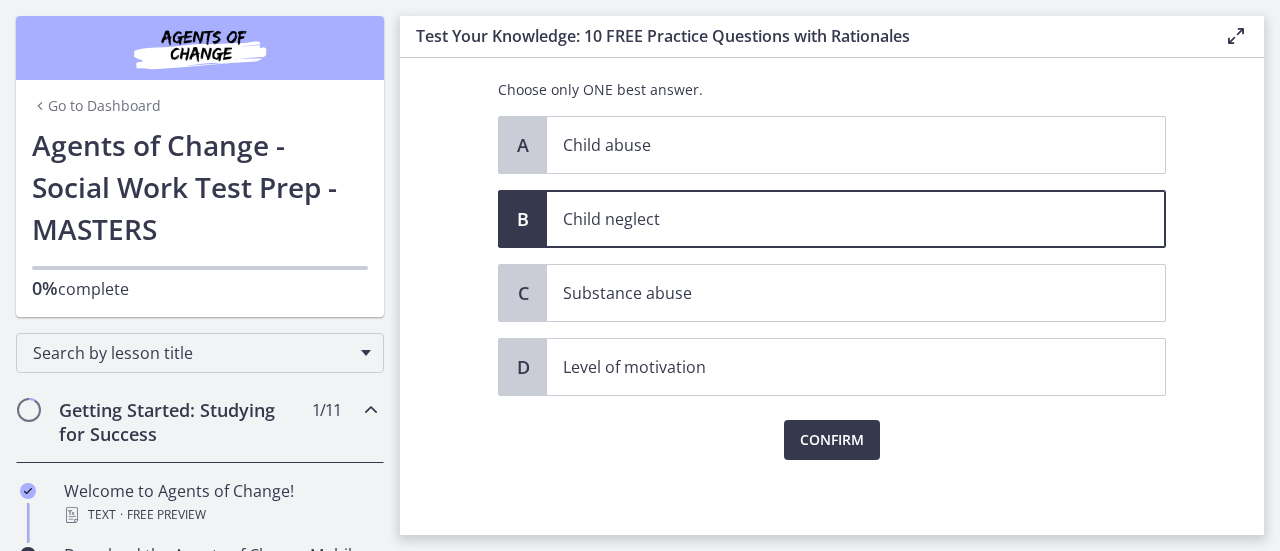 scroll, scrollTop: 320, scrollLeft: 0, axis: vertical 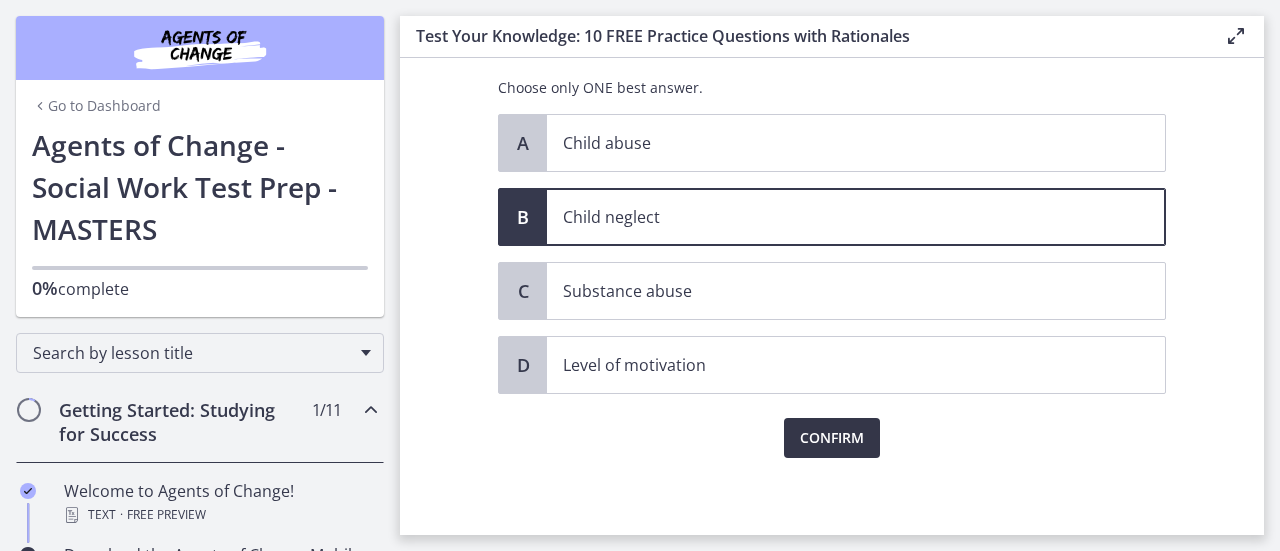 click on "Confirm" at bounding box center (832, 438) 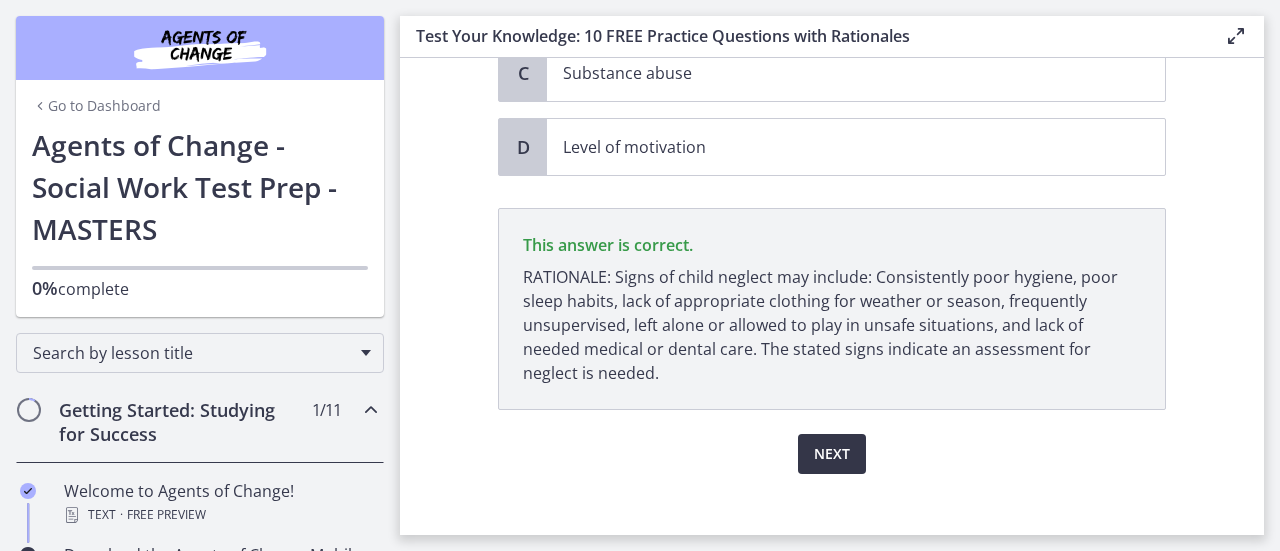 scroll, scrollTop: 553, scrollLeft: 0, axis: vertical 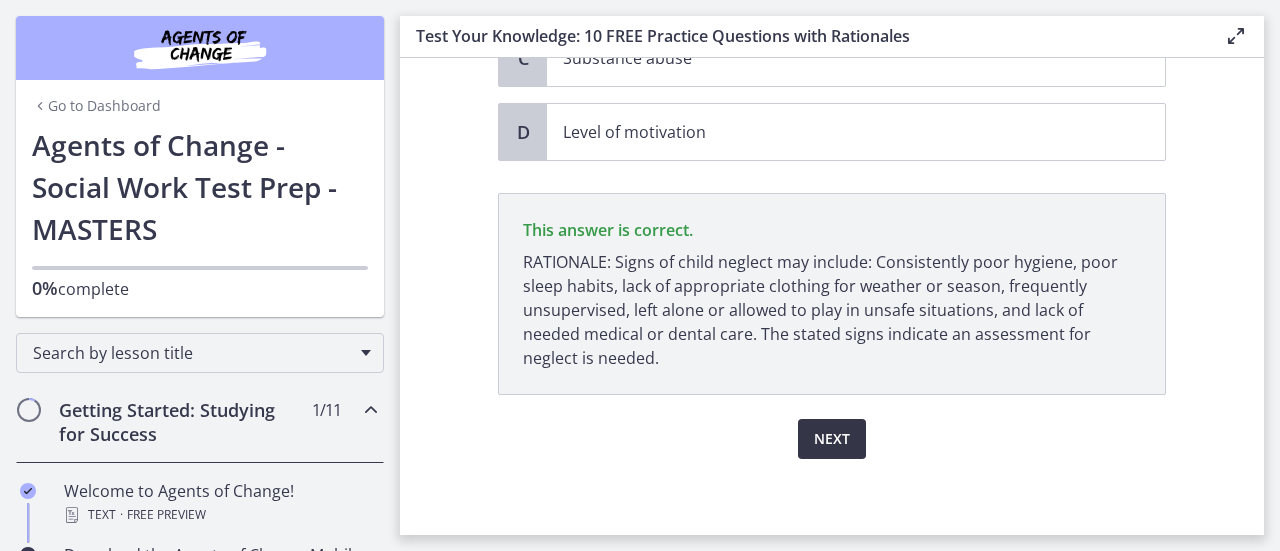 click on "Next" at bounding box center (832, 439) 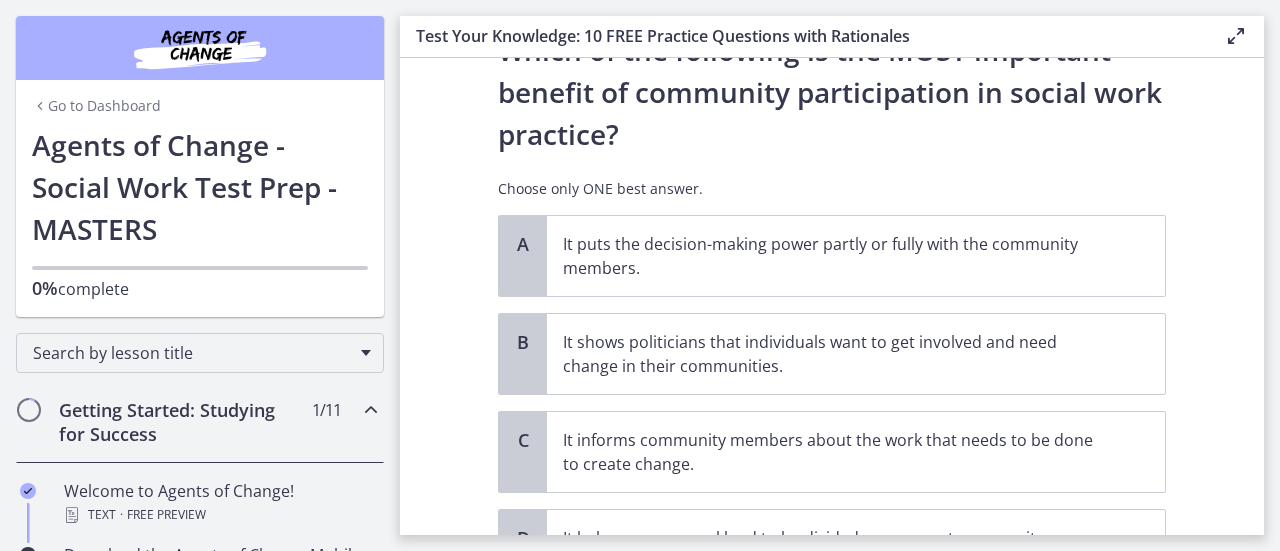 scroll, scrollTop: 135, scrollLeft: 0, axis: vertical 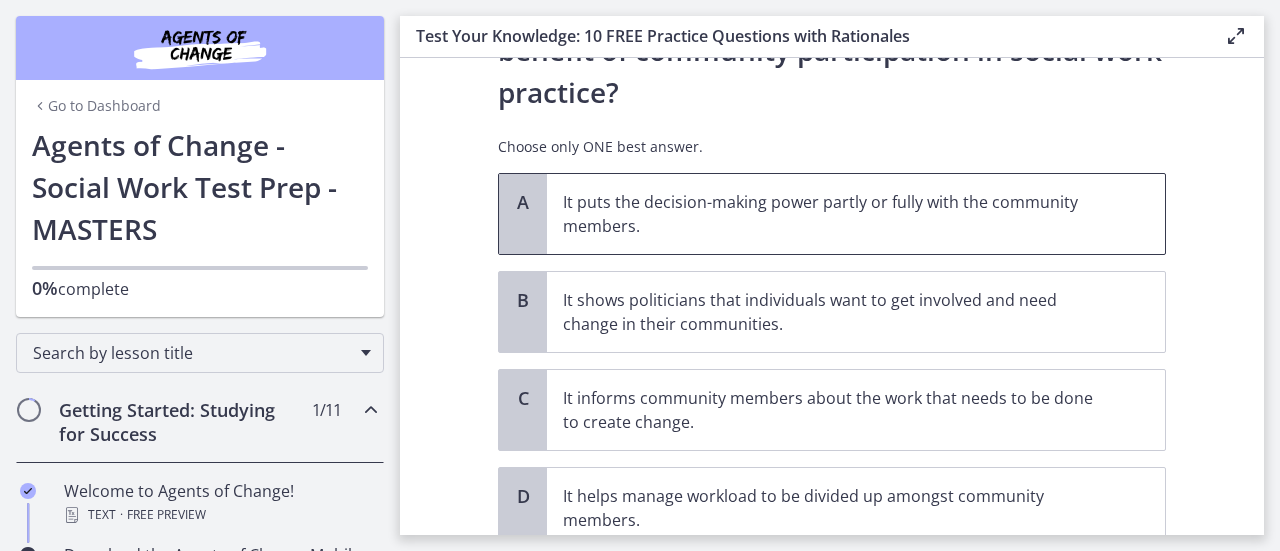 click on "It puts the decision-making power partly or fully with the community members." at bounding box center (856, 214) 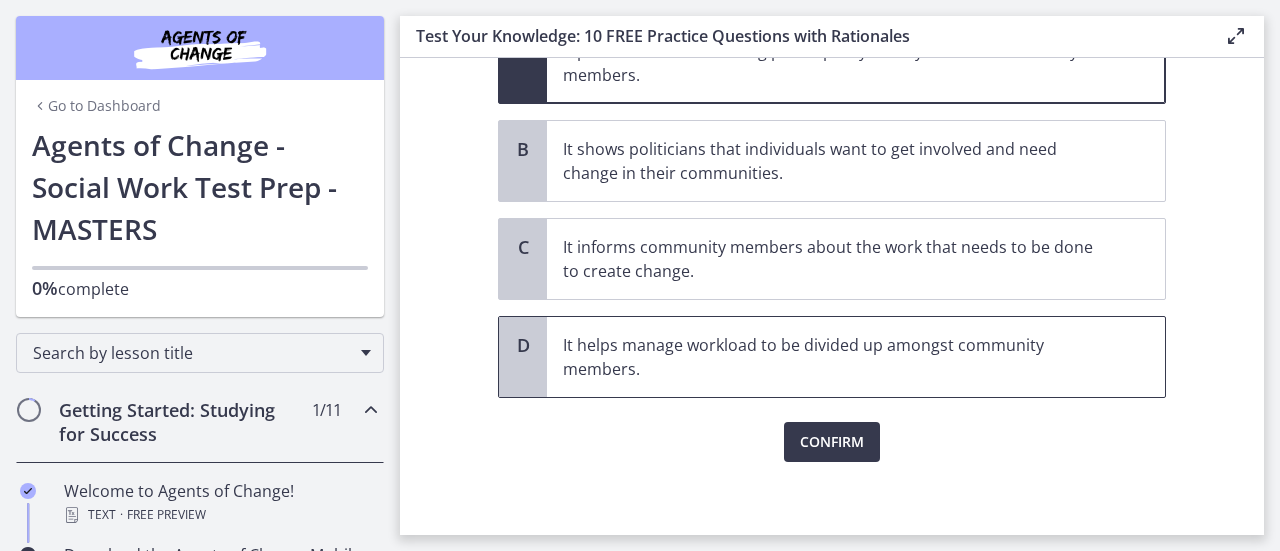 scroll, scrollTop: 290, scrollLeft: 0, axis: vertical 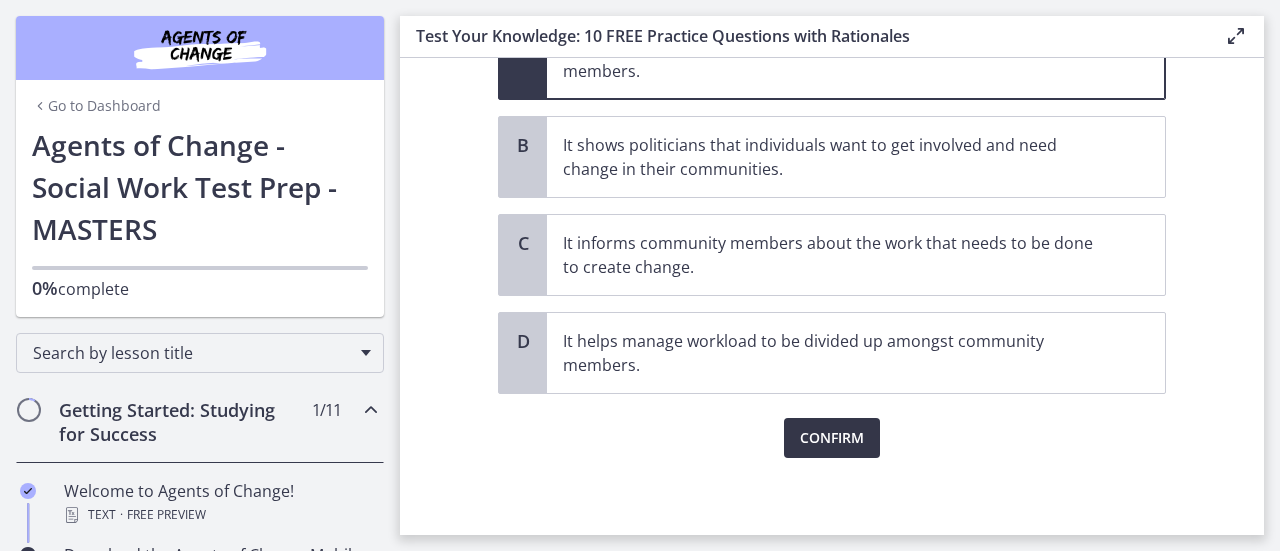 click on "Confirm" at bounding box center (832, 438) 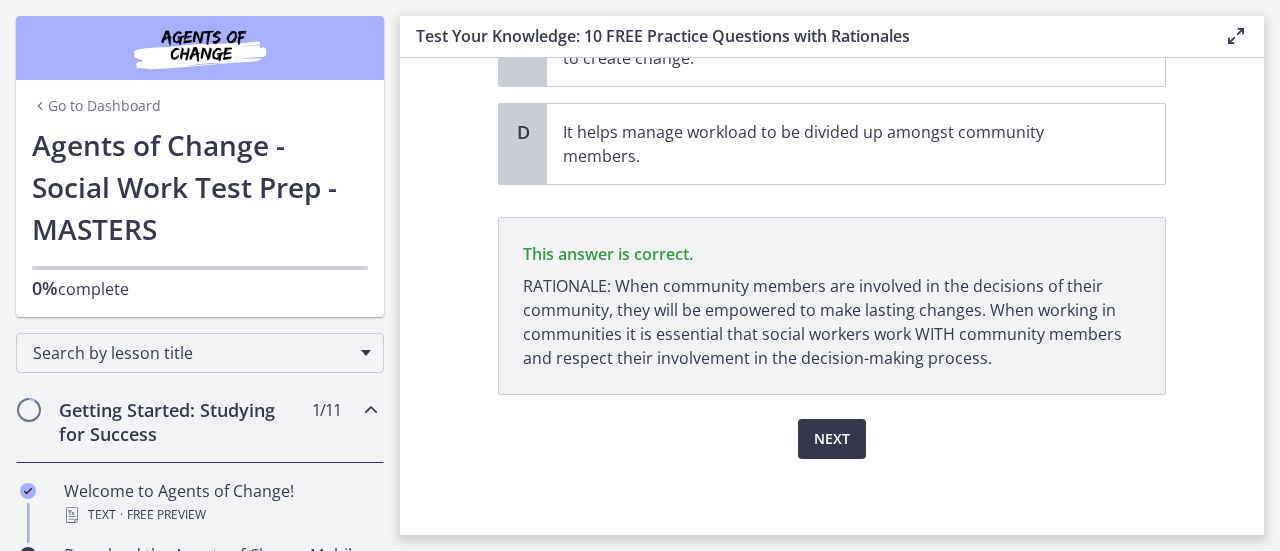 scroll, scrollTop: 499, scrollLeft: 0, axis: vertical 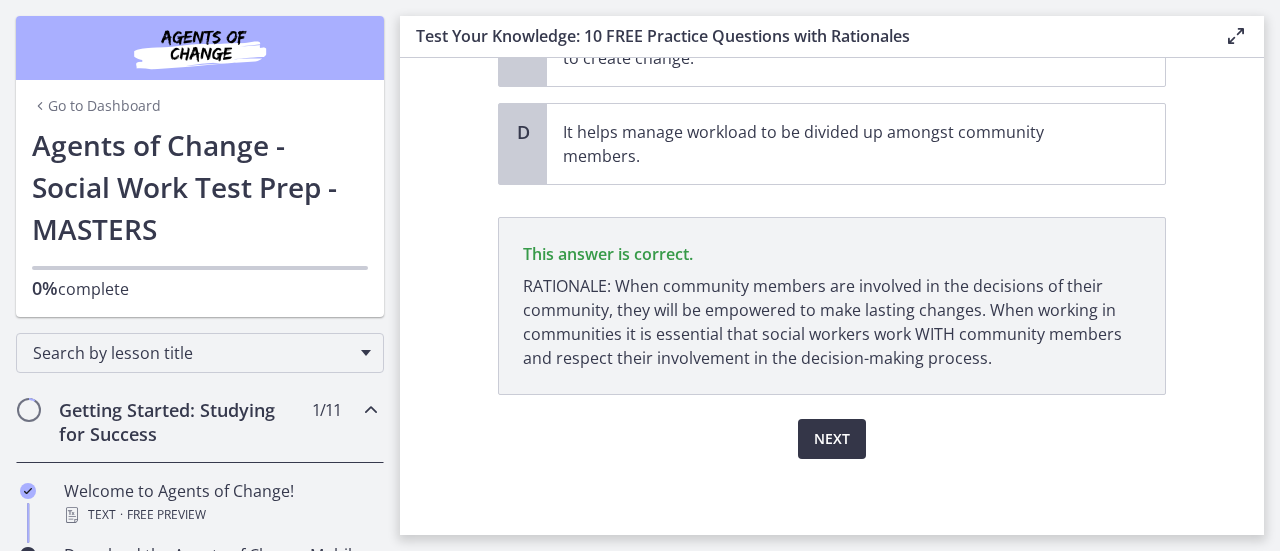 click on "Next" at bounding box center (832, 439) 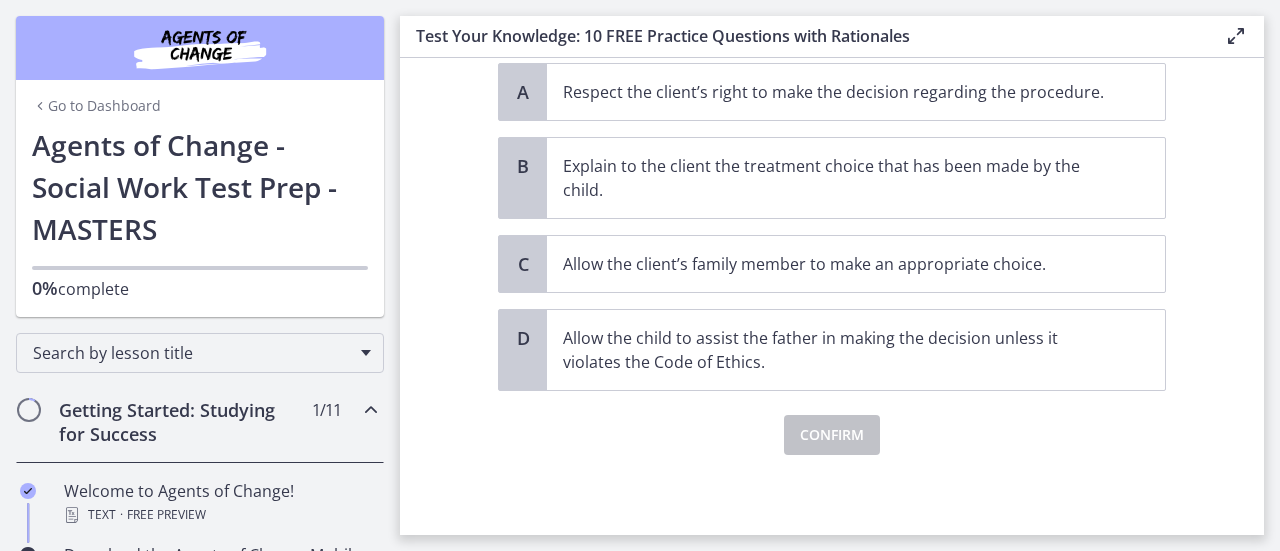 scroll, scrollTop: 0, scrollLeft: 0, axis: both 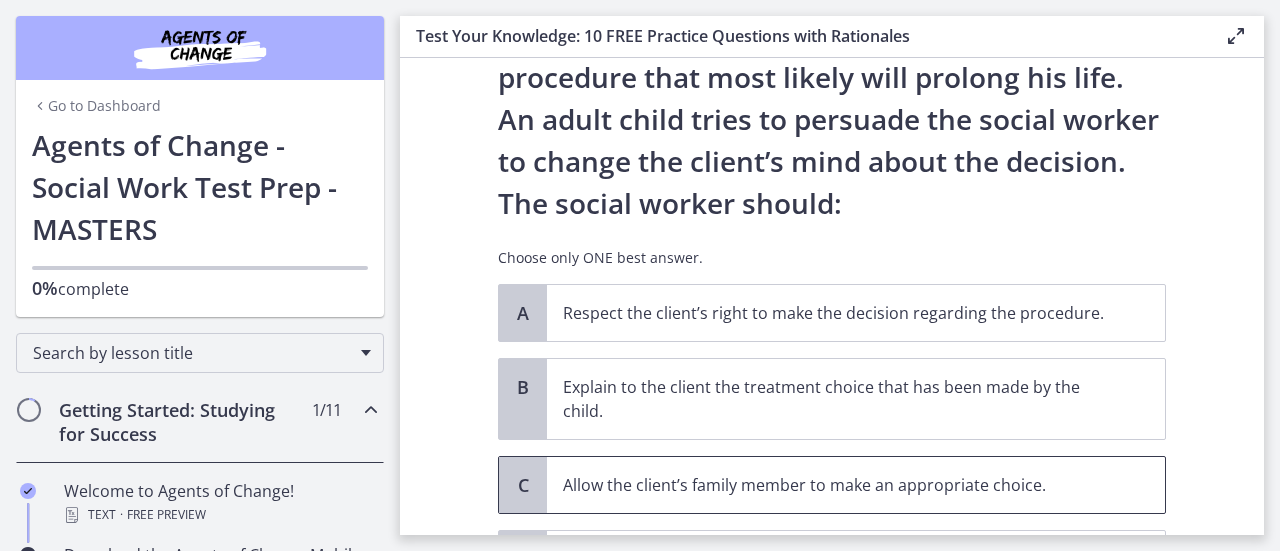 click on "Allow the client’s family member to make an appropriate choice." at bounding box center (856, 485) 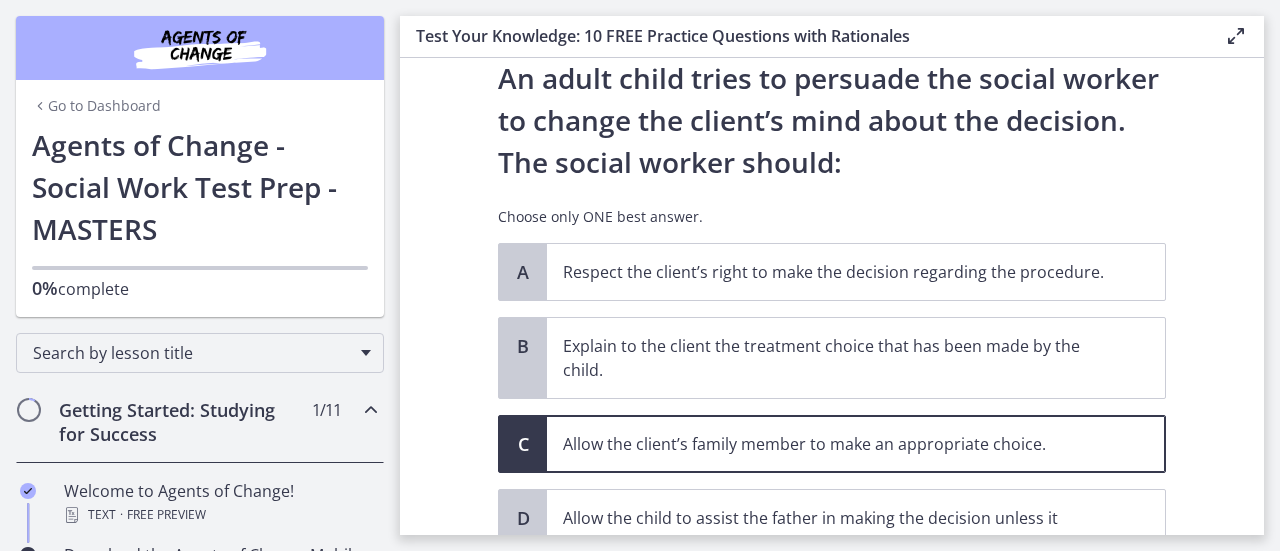 scroll, scrollTop: 234, scrollLeft: 0, axis: vertical 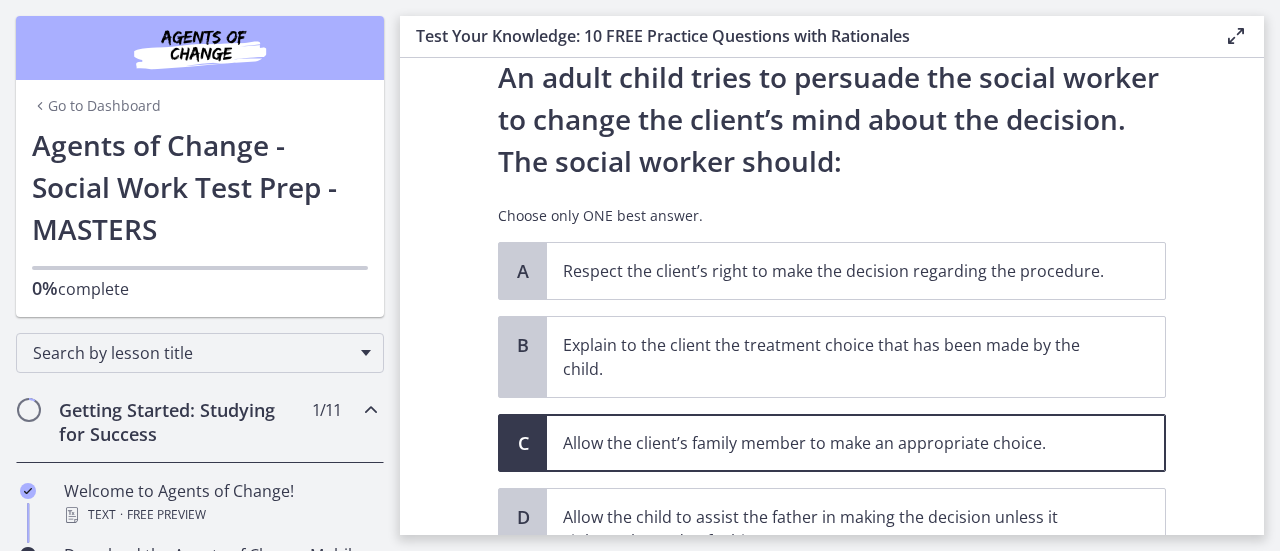click on "A nursing home social worker is assessing a client who is oriented and alert. The client has terminal cancer. The client declines a medical procedure that most likely will prolong his life. An adult child tries to persuade the social worker to change the client’s mind about the decision. The social worker should:" at bounding box center [832, 35] 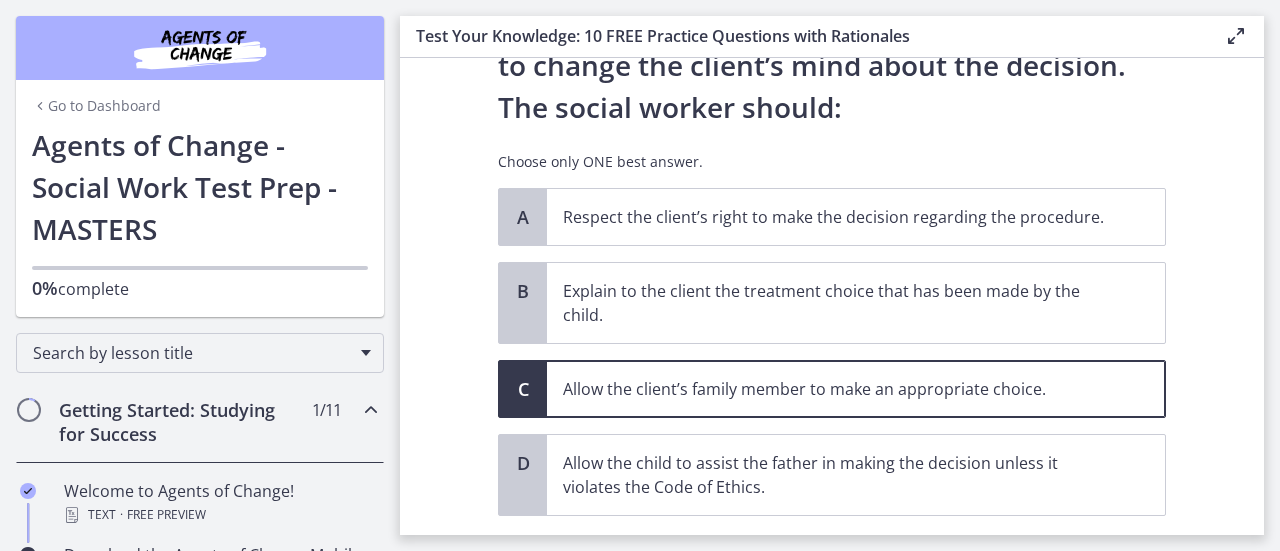 scroll, scrollTop: 334, scrollLeft: 0, axis: vertical 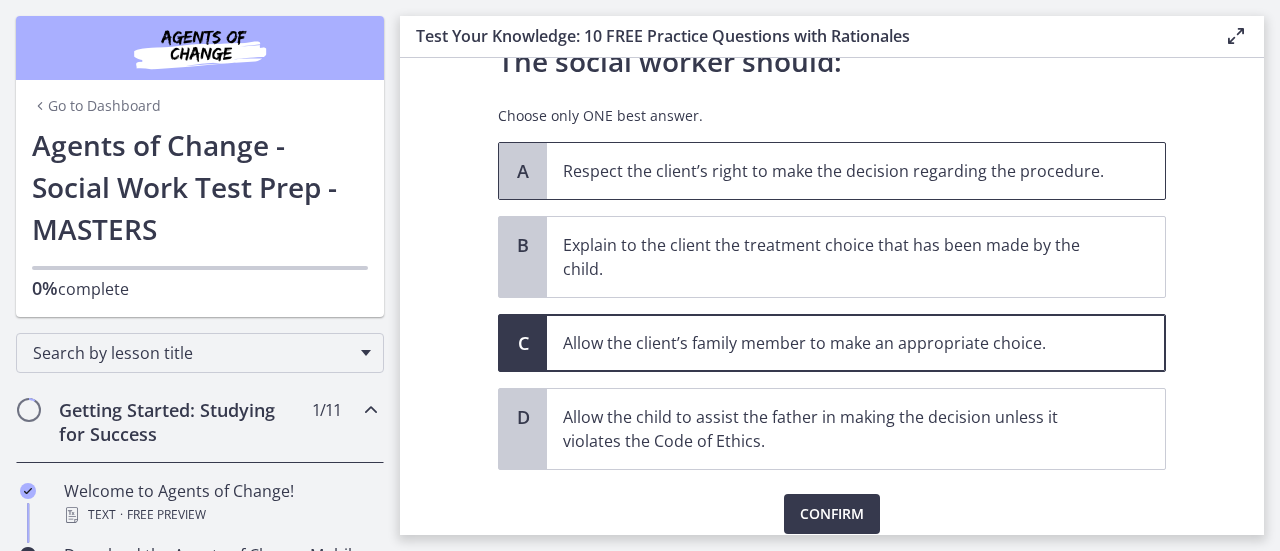 click on "Respect the client’s right to make the decision regarding the procedure." at bounding box center (836, 171) 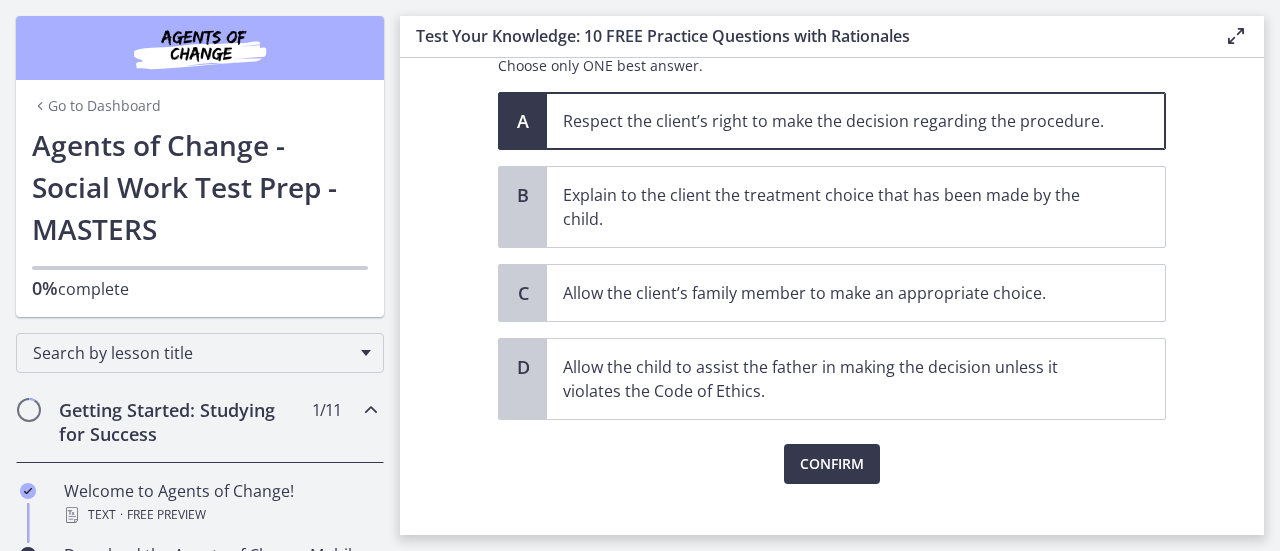 scroll, scrollTop: 410, scrollLeft: 0, axis: vertical 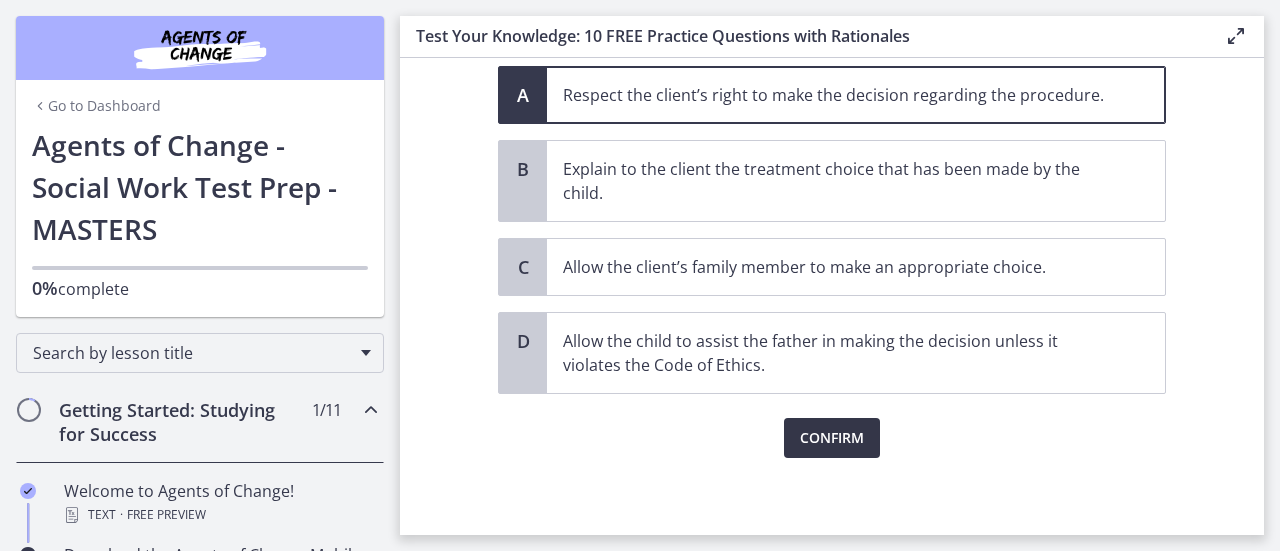 click on "Confirm" at bounding box center (832, 438) 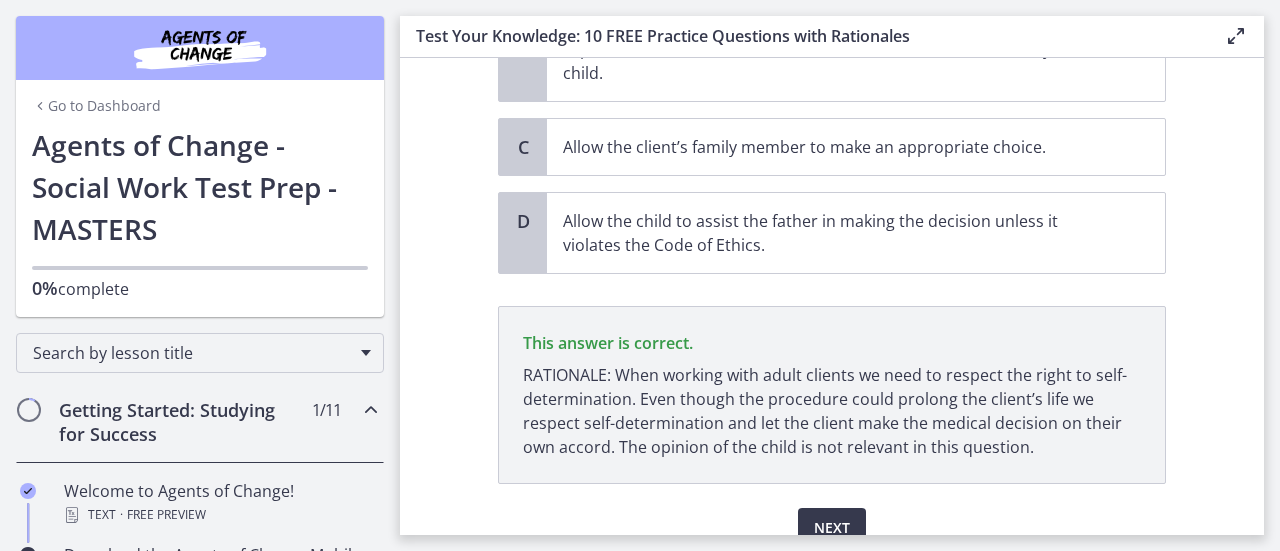 scroll, scrollTop: 619, scrollLeft: 0, axis: vertical 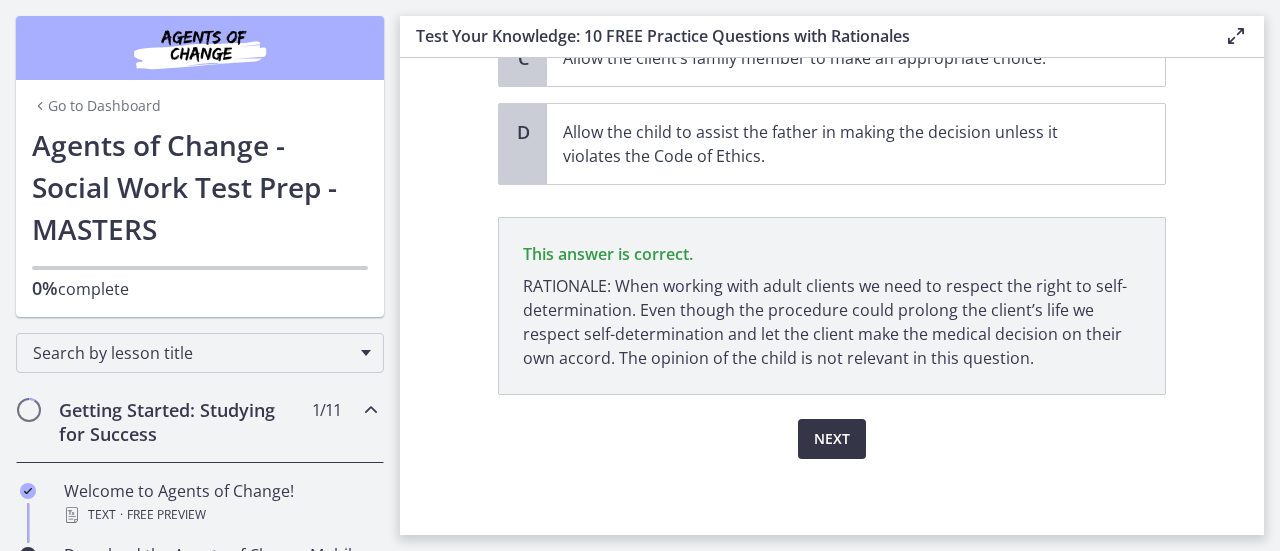 click on "Next" at bounding box center (832, 439) 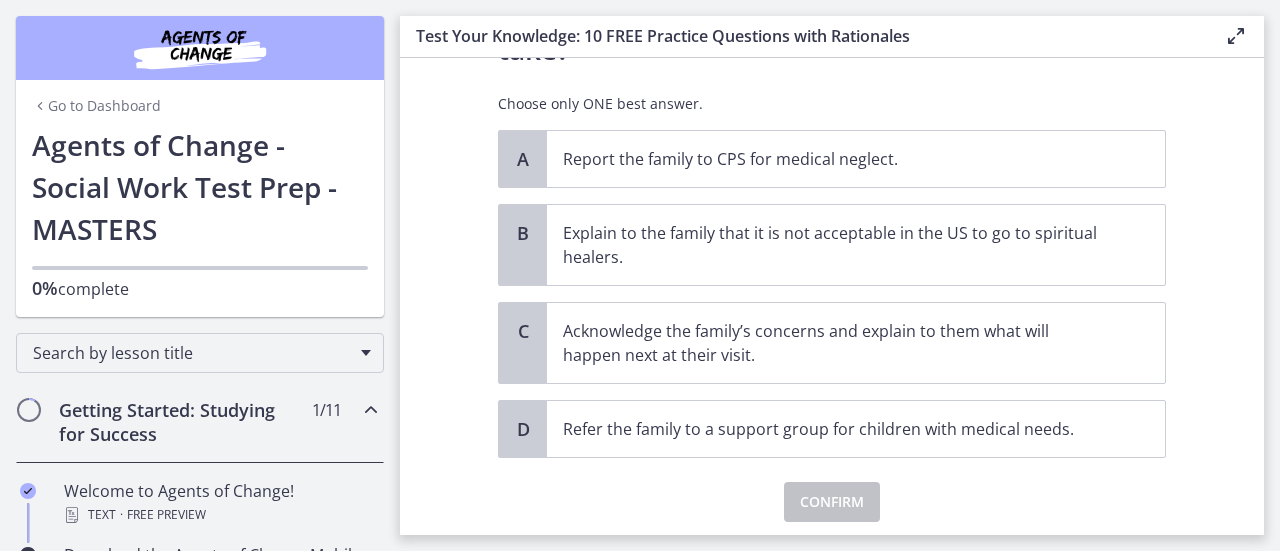 scroll, scrollTop: 518, scrollLeft: 0, axis: vertical 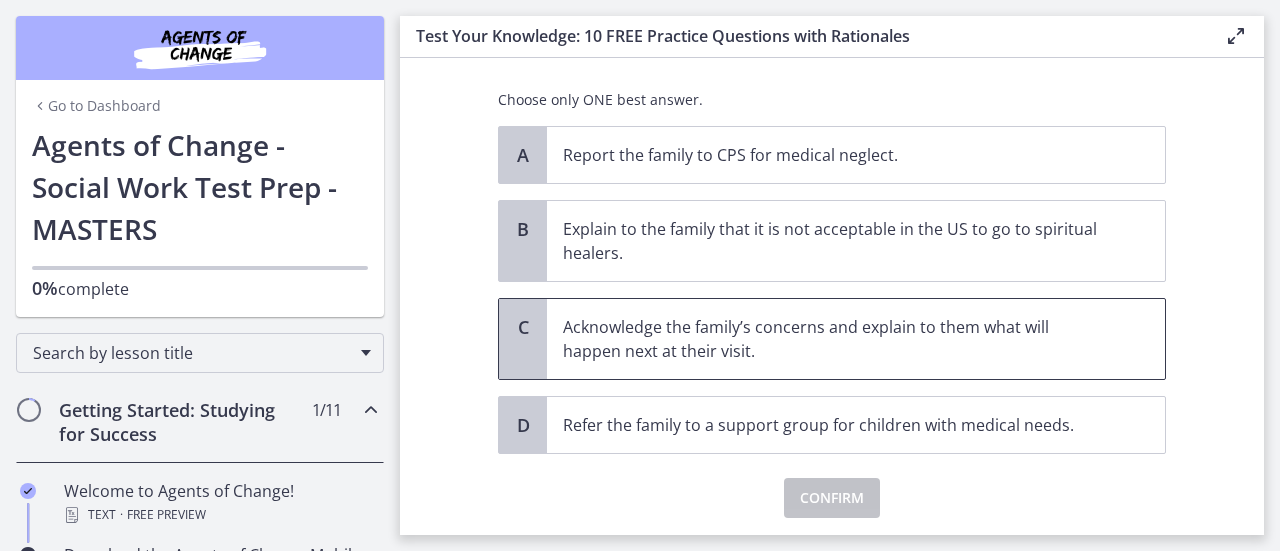 click on "Acknowledge the family’s concerns and explain to them what will happen next at their visit." at bounding box center (836, 339) 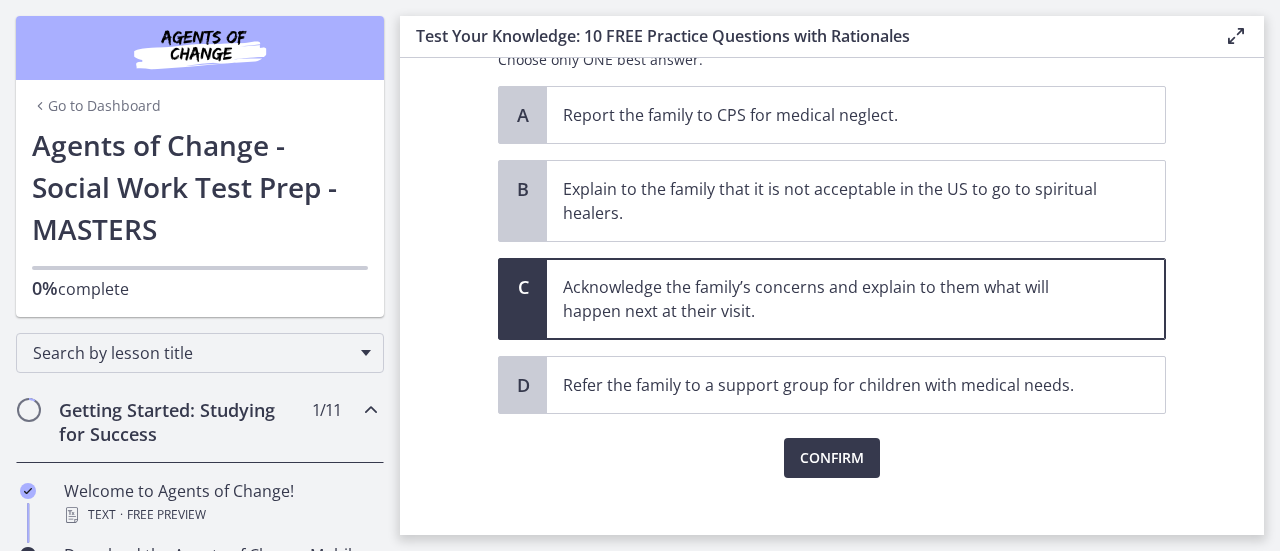 scroll, scrollTop: 578, scrollLeft: 0, axis: vertical 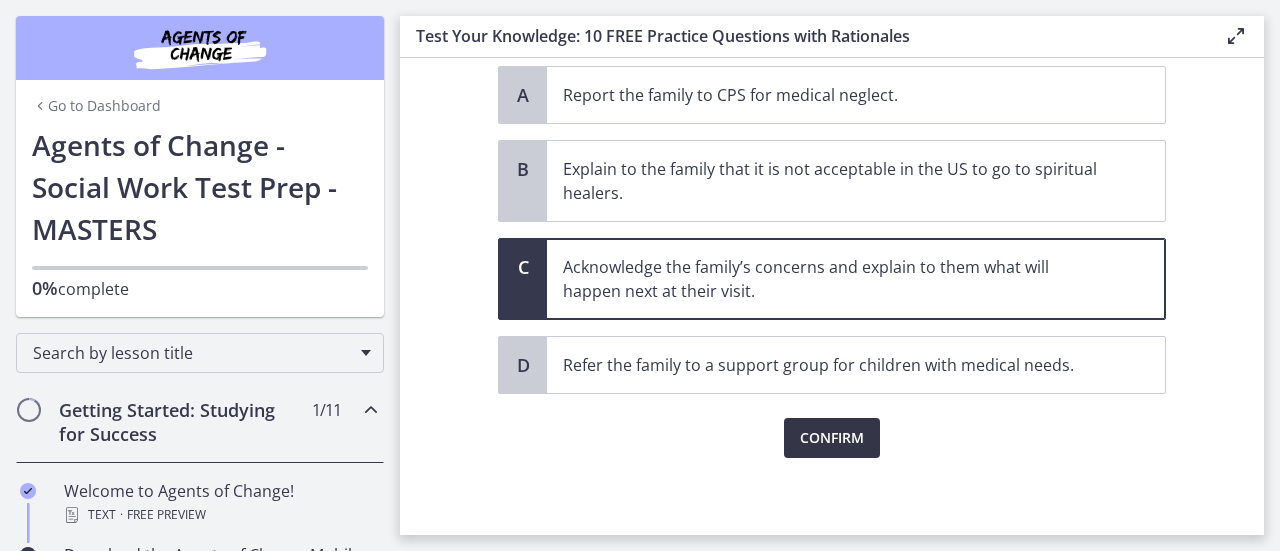 click on "Confirm" at bounding box center (832, 438) 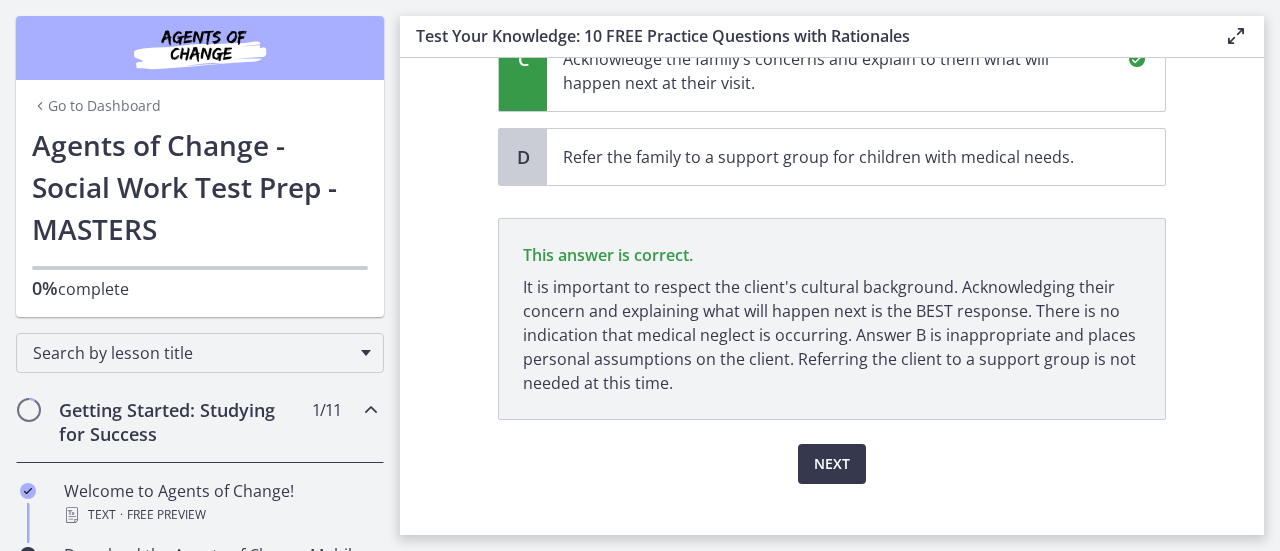 scroll, scrollTop: 811, scrollLeft: 0, axis: vertical 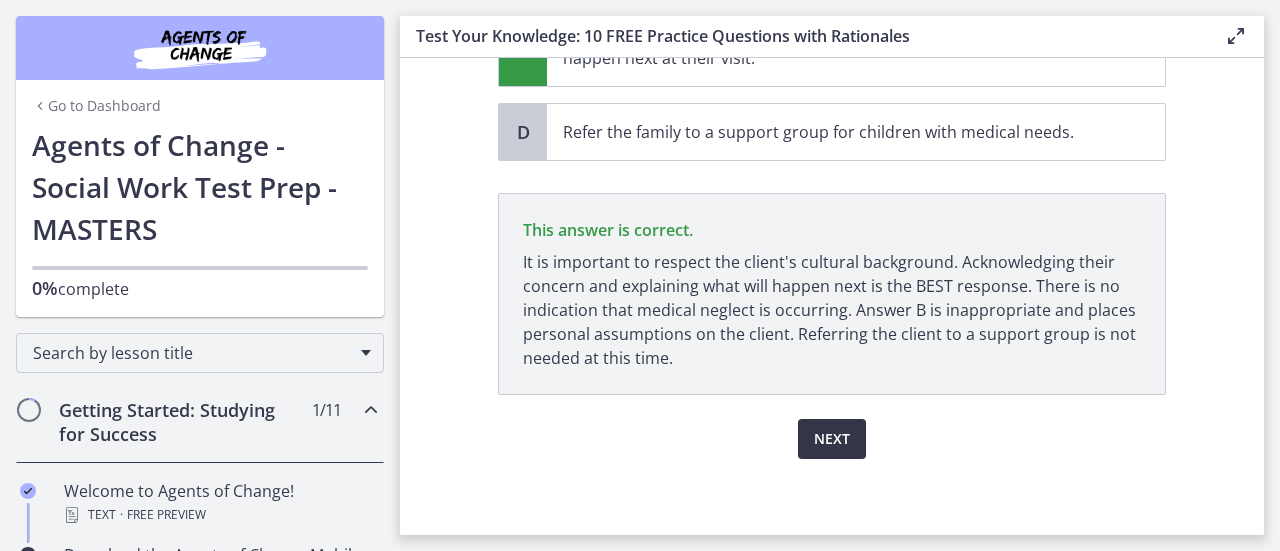 click on "Next" at bounding box center (832, 439) 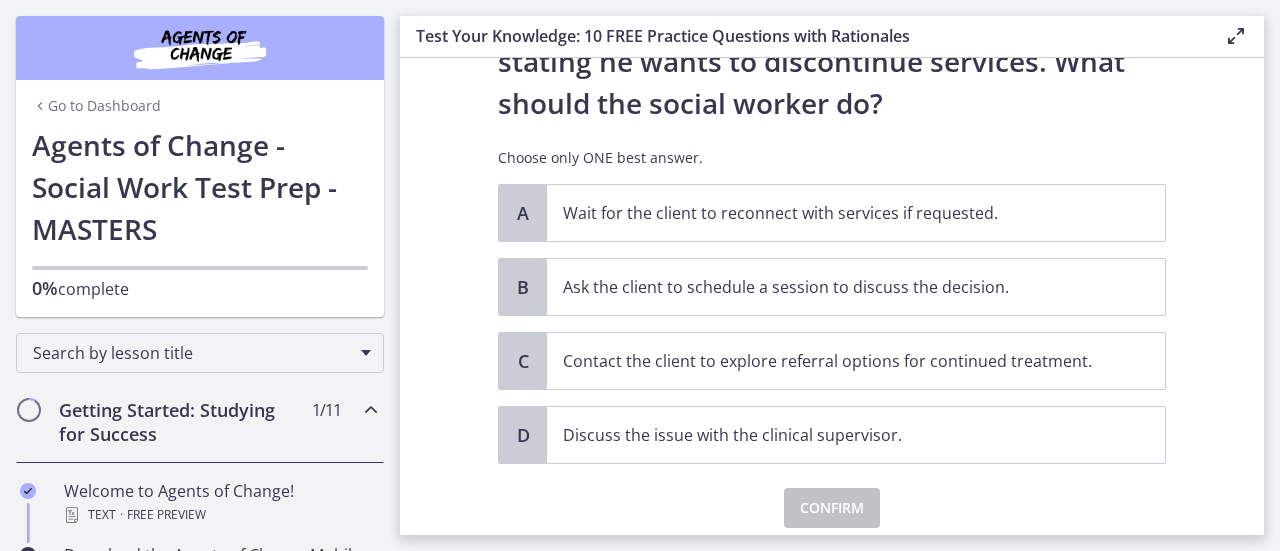 scroll, scrollTop: 300, scrollLeft: 0, axis: vertical 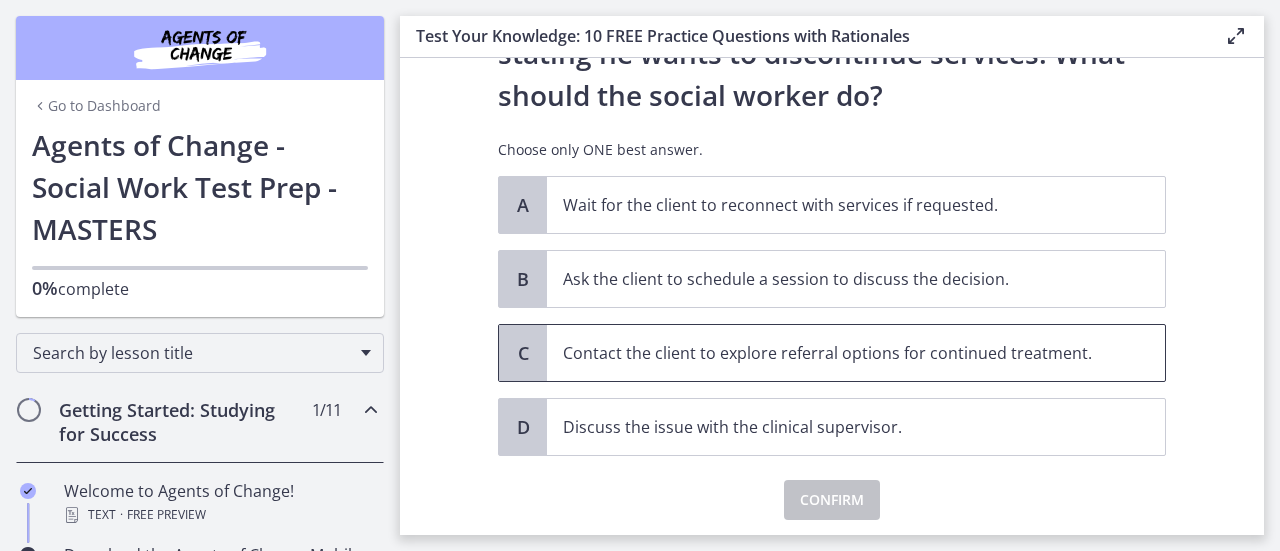 click on "Contact the client to explore referral options for continued treatment." at bounding box center (856, 353) 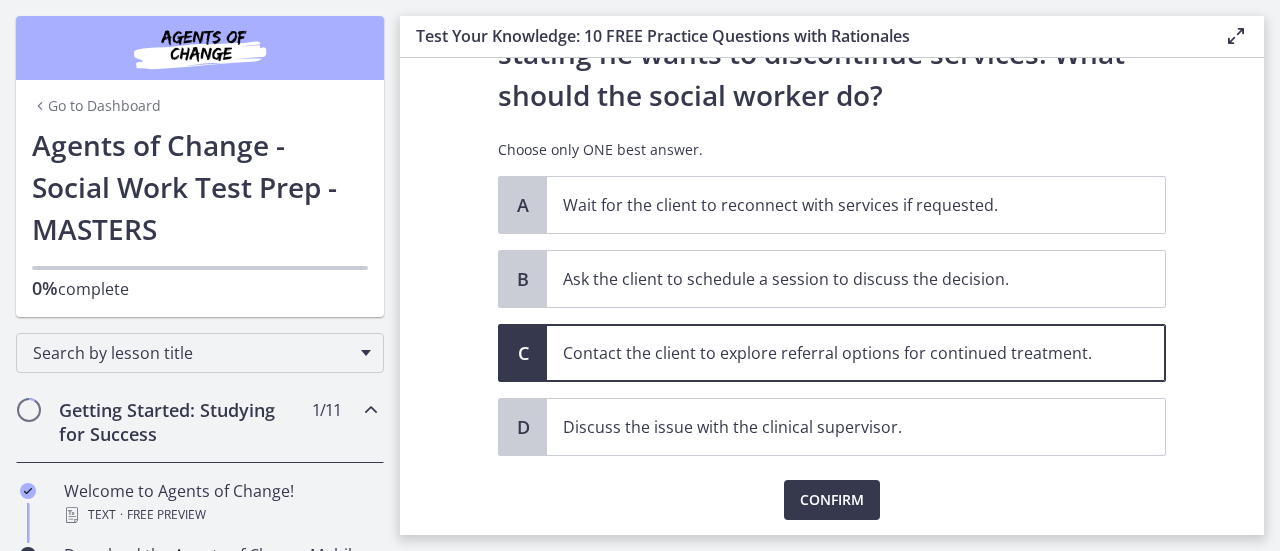 scroll, scrollTop: 362, scrollLeft: 0, axis: vertical 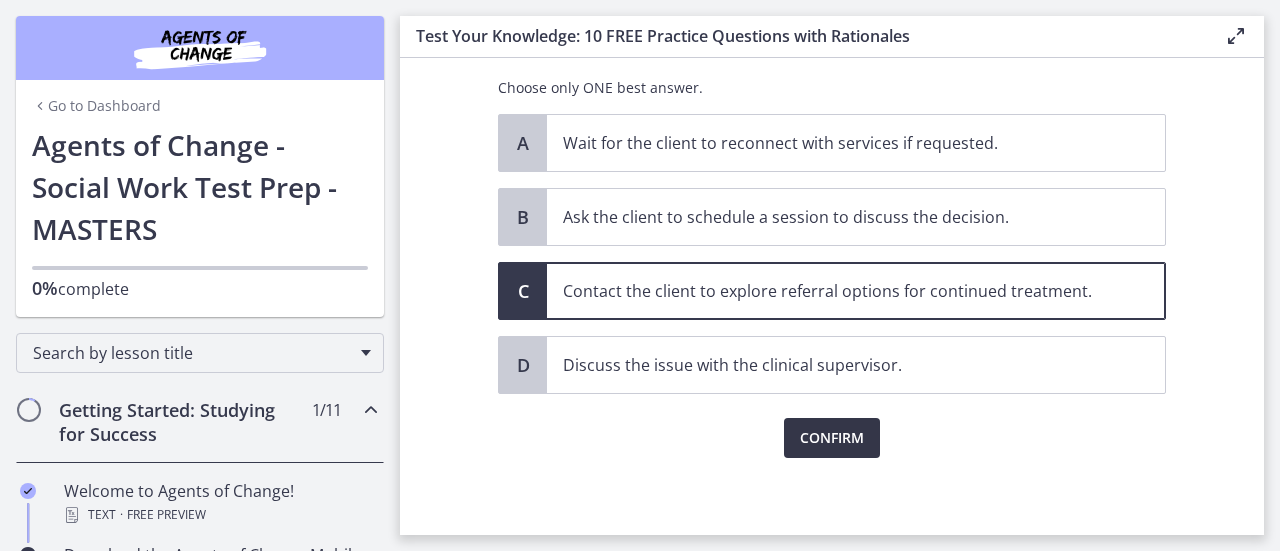 click on "Confirm" at bounding box center (832, 438) 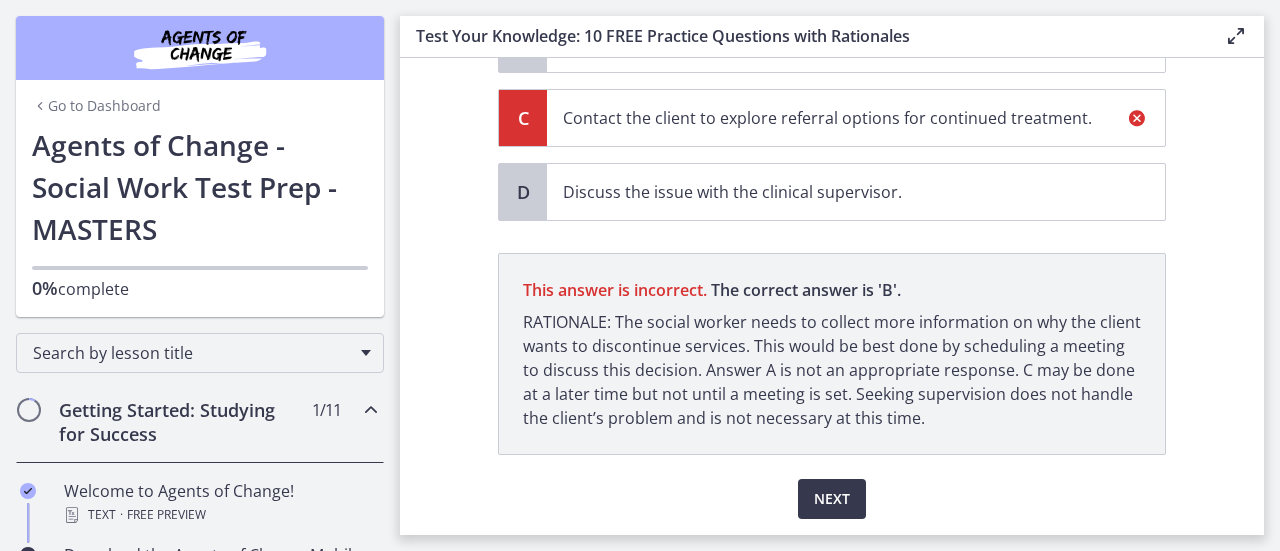 scroll, scrollTop: 495, scrollLeft: 0, axis: vertical 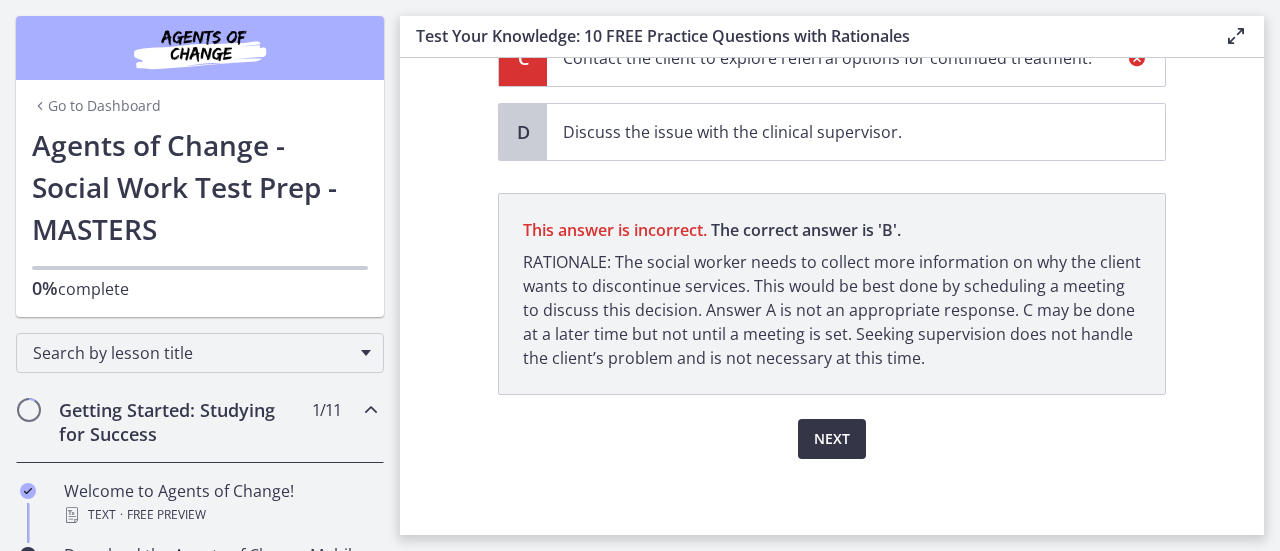 click on "Next" at bounding box center (832, 439) 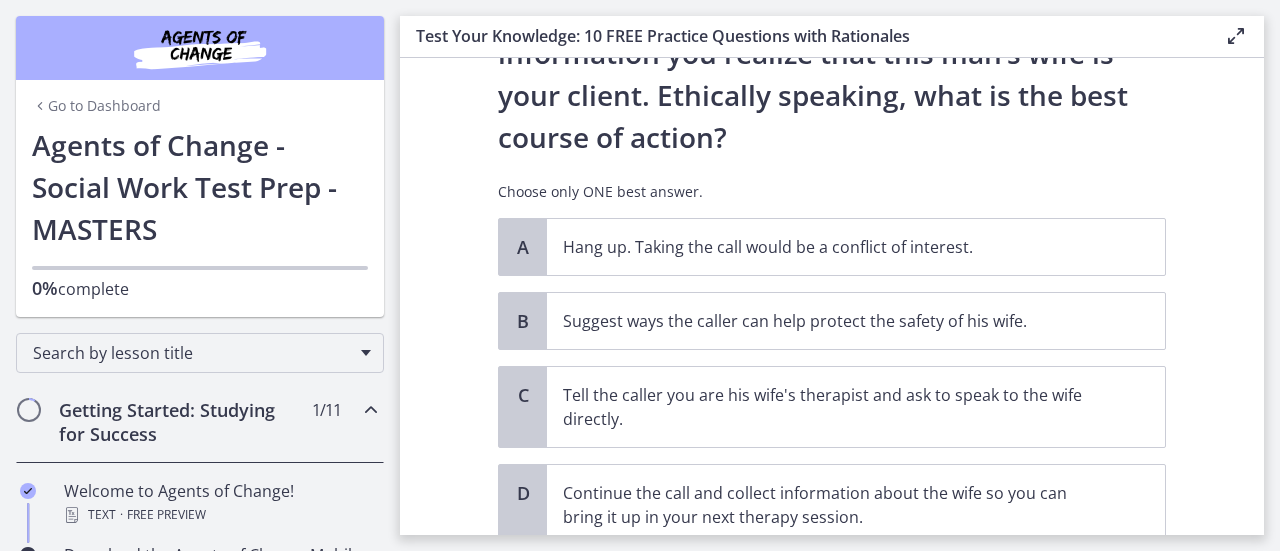 scroll, scrollTop: 400, scrollLeft: 0, axis: vertical 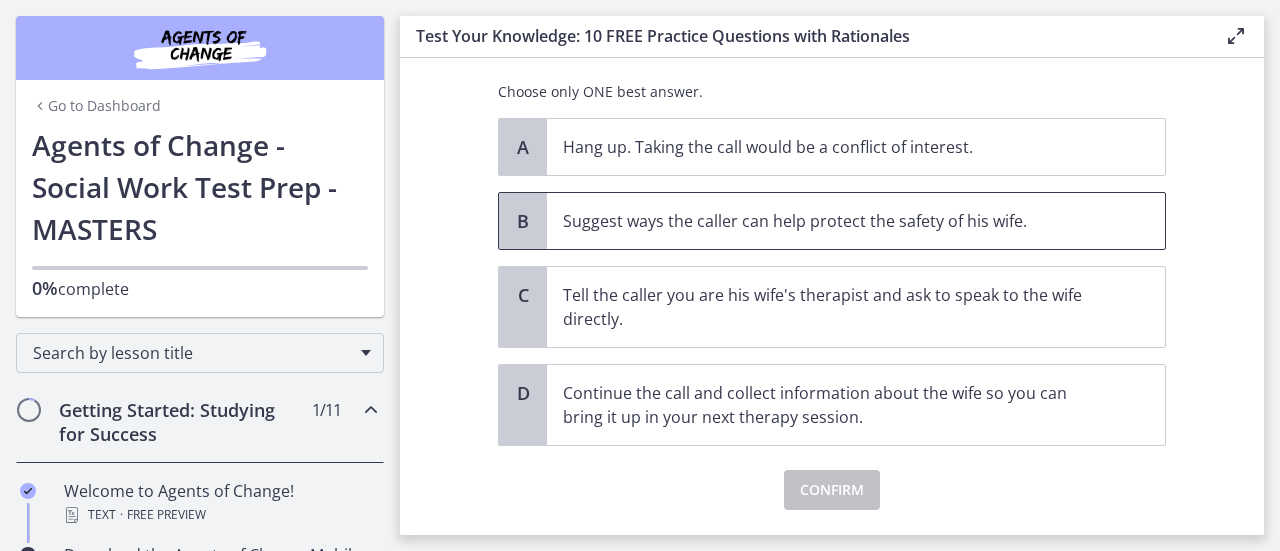 click on "Suggest ways the caller can help protect the safety of his wife." at bounding box center [836, 221] 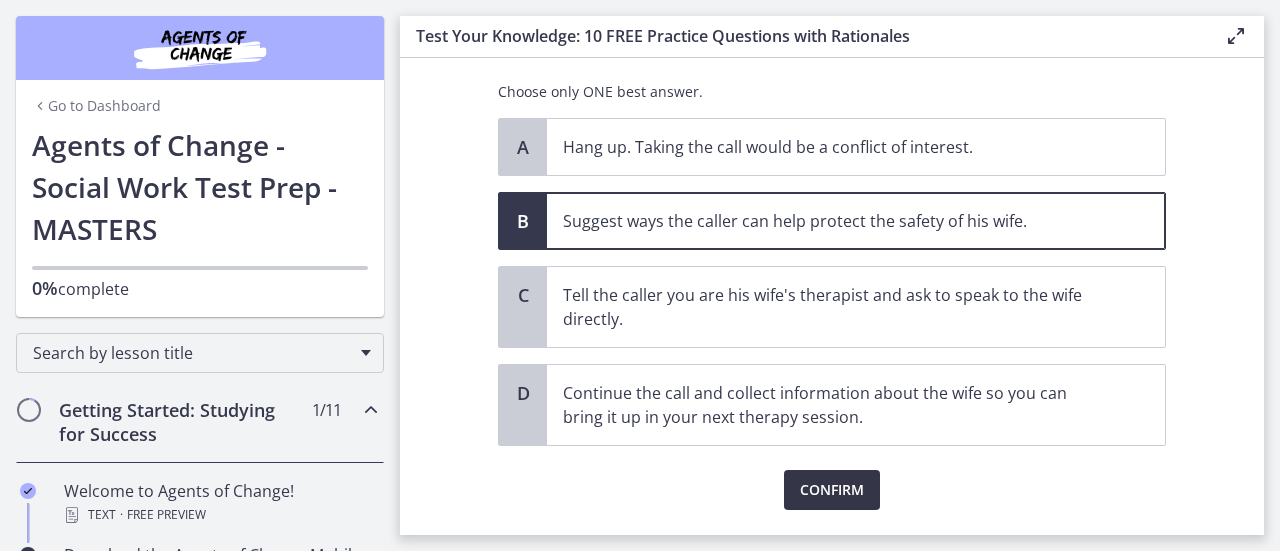 click on "Confirm" at bounding box center [832, 490] 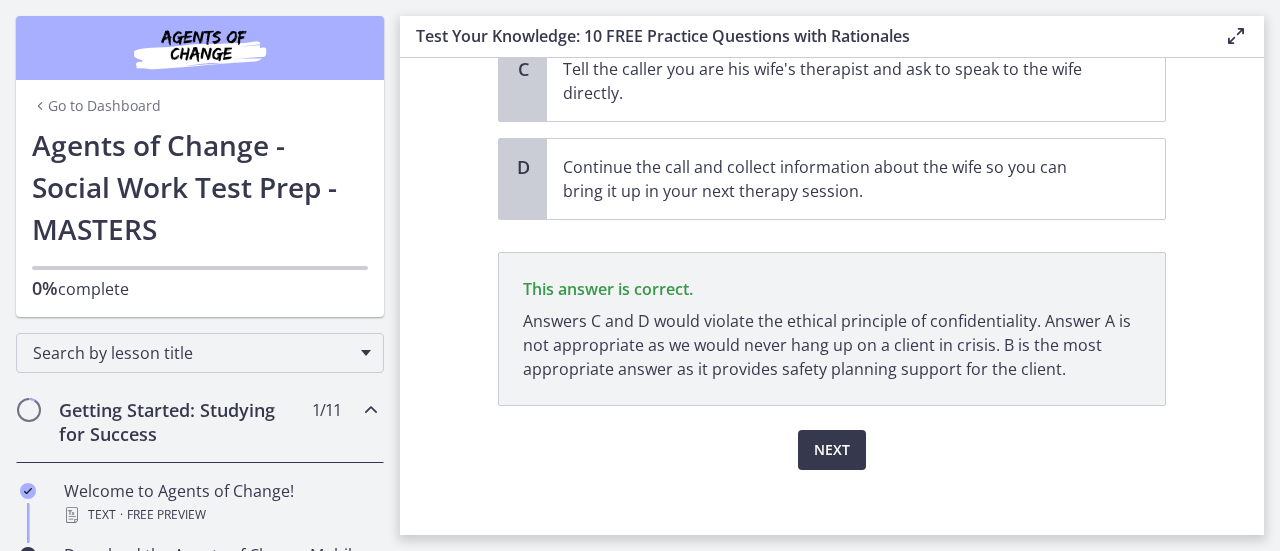 scroll, scrollTop: 637, scrollLeft: 0, axis: vertical 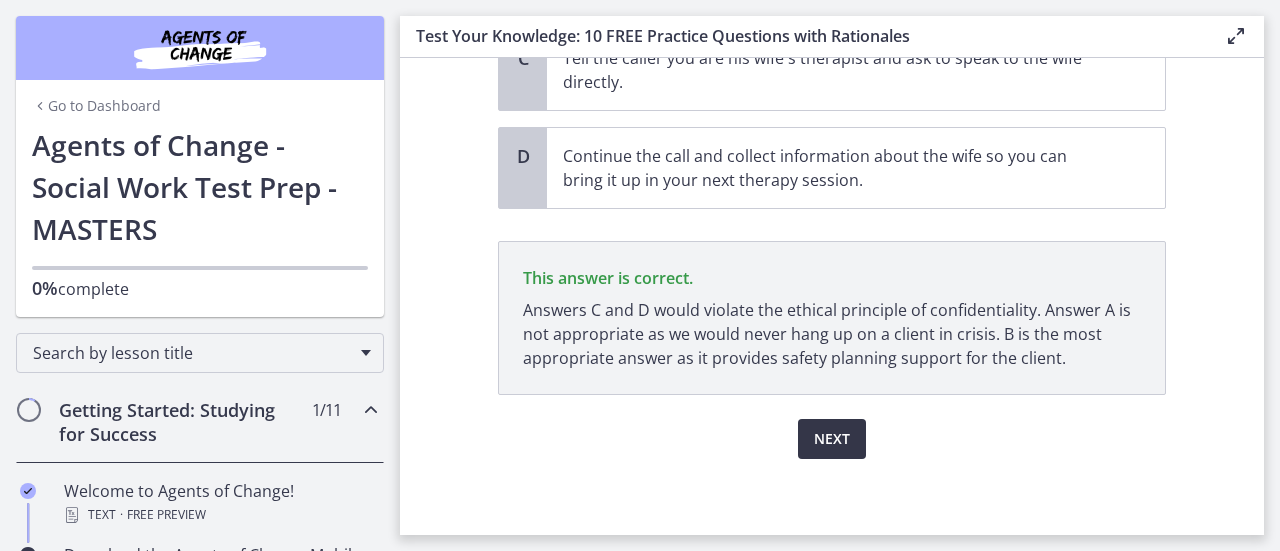 click on "Next" at bounding box center [832, 439] 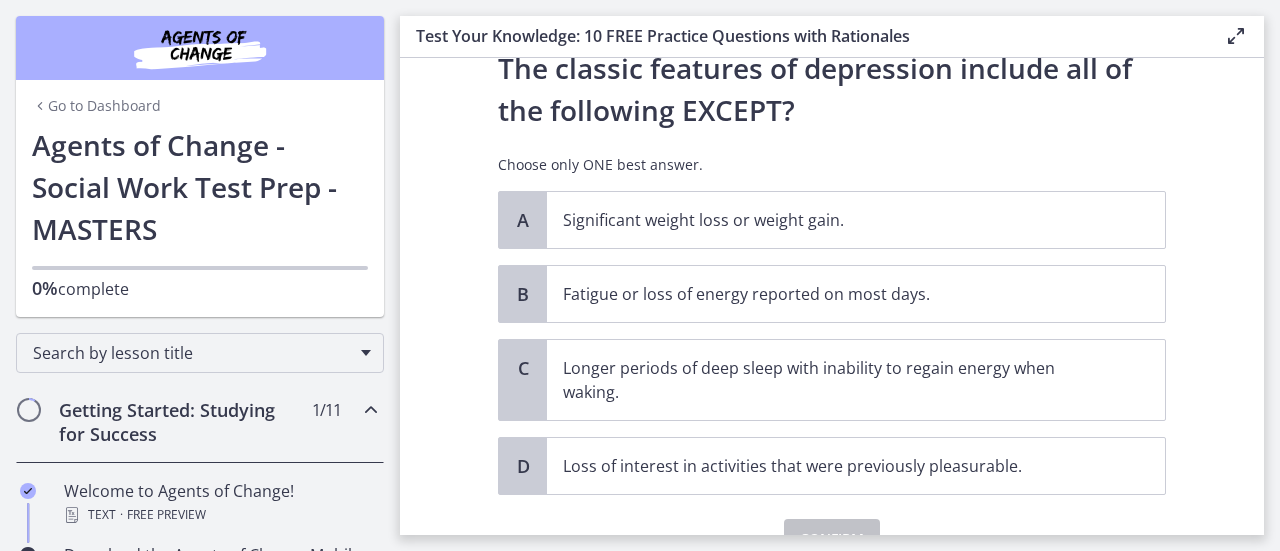 scroll, scrollTop: 100, scrollLeft: 0, axis: vertical 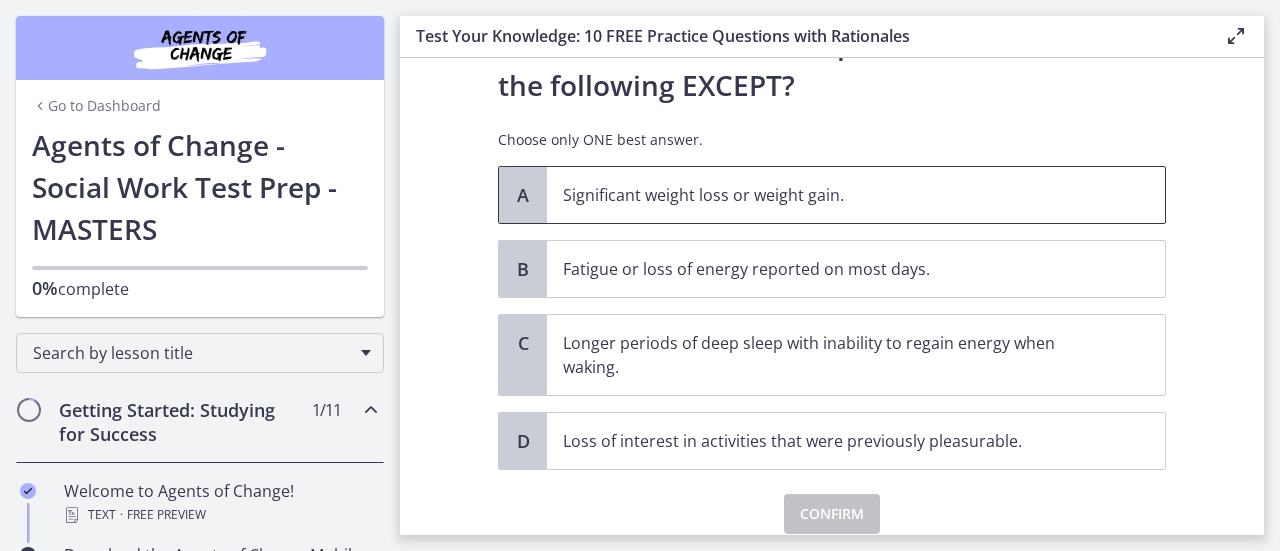 click on "Significant weight loss or weight gain." at bounding box center (836, 195) 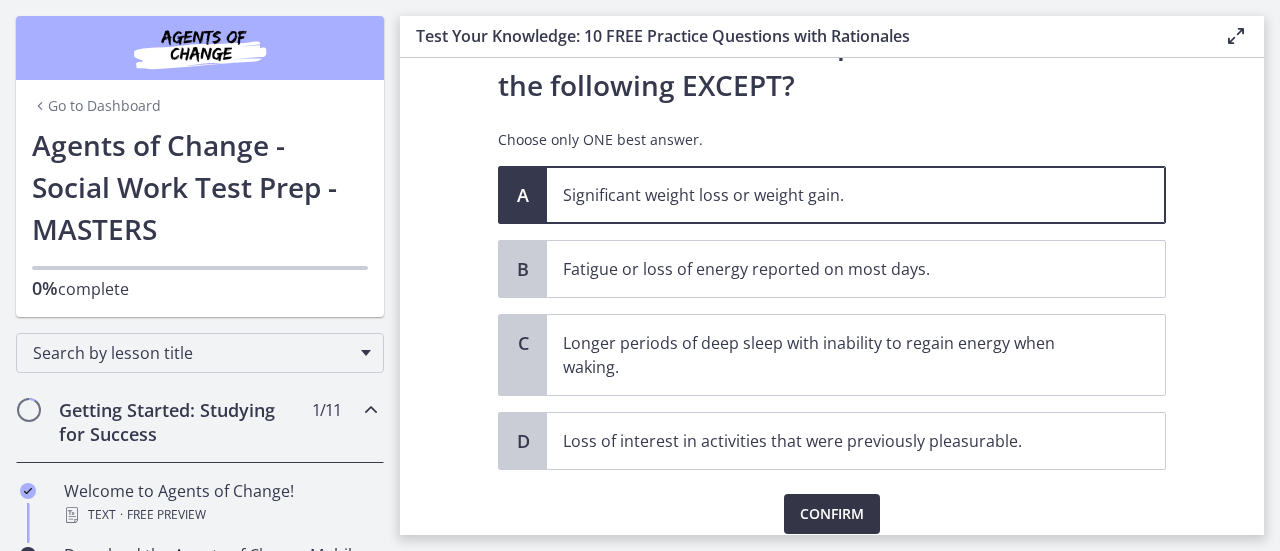 click on "Confirm" at bounding box center [832, 514] 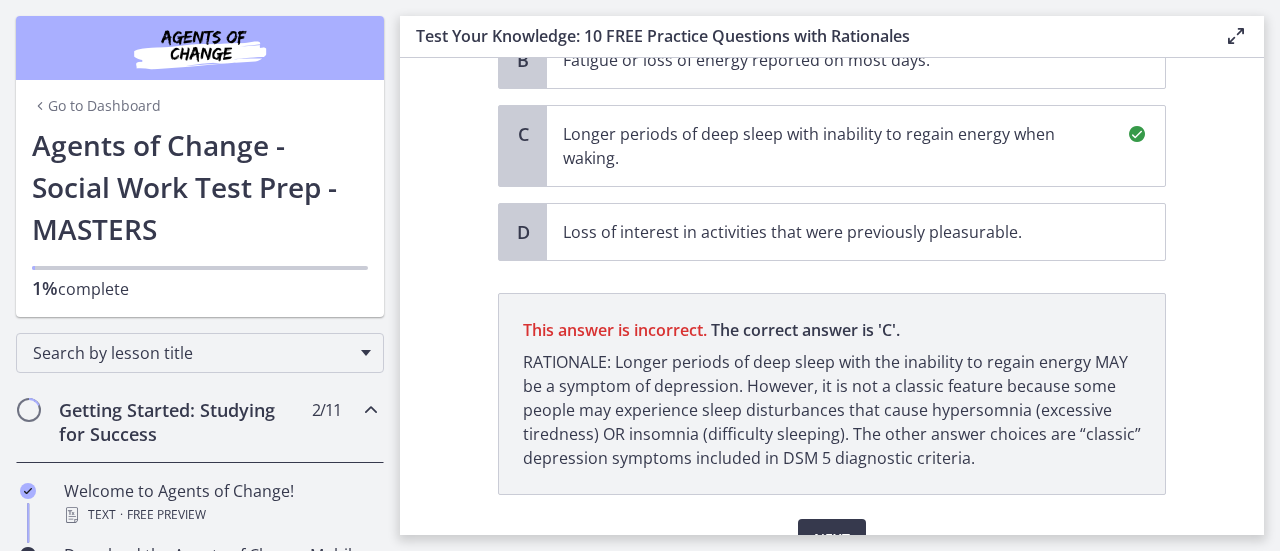 scroll, scrollTop: 409, scrollLeft: 0, axis: vertical 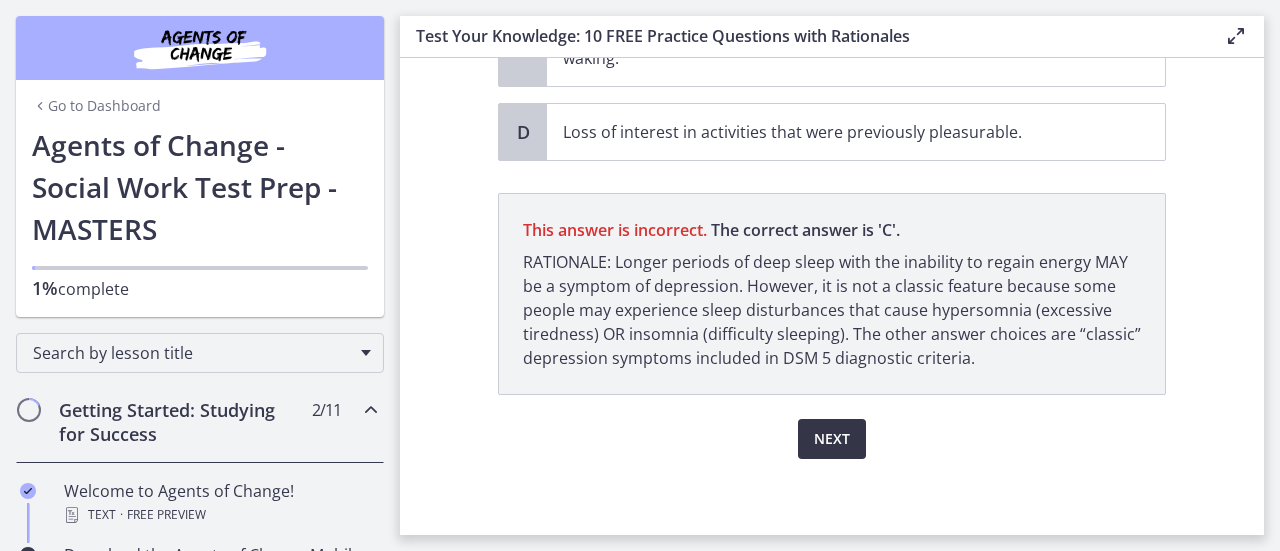 click on "Next" at bounding box center [832, 439] 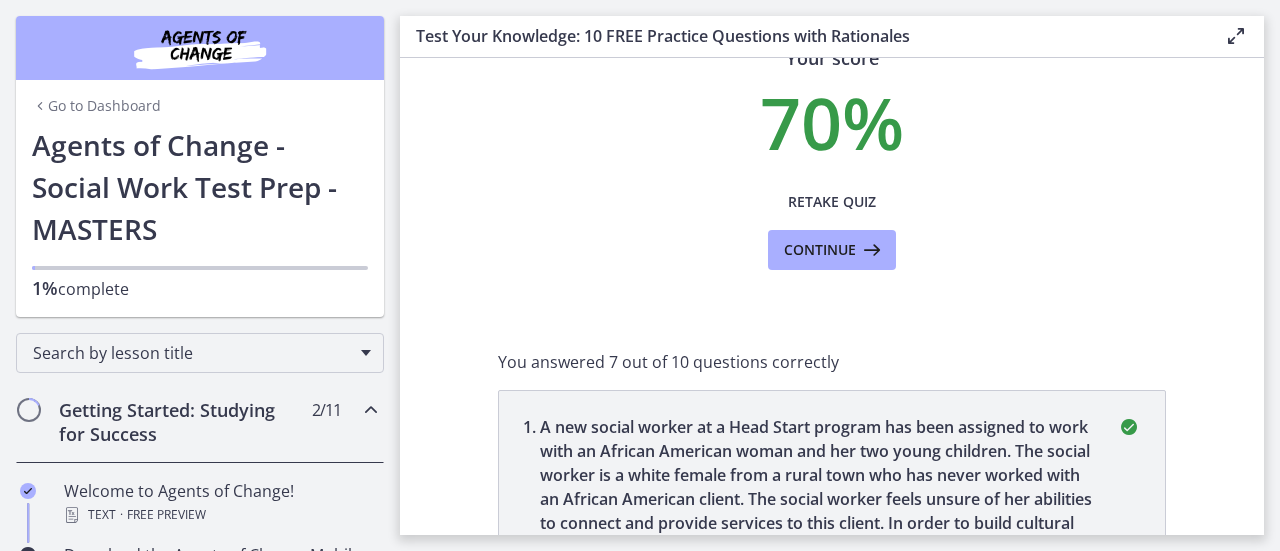 scroll, scrollTop: 0, scrollLeft: 0, axis: both 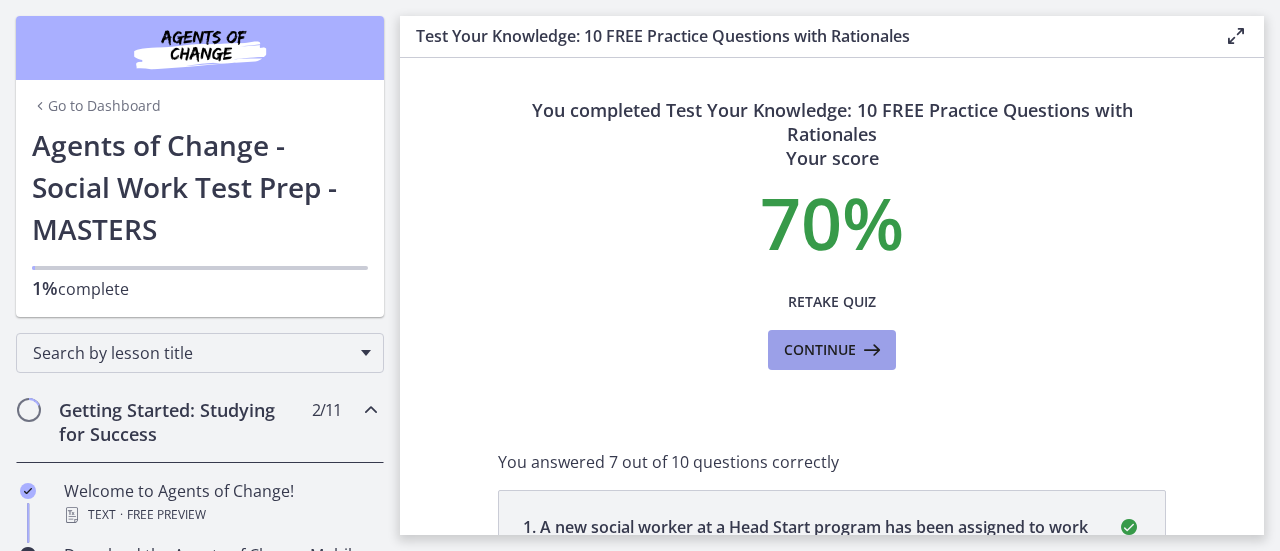 click at bounding box center [870, 350] 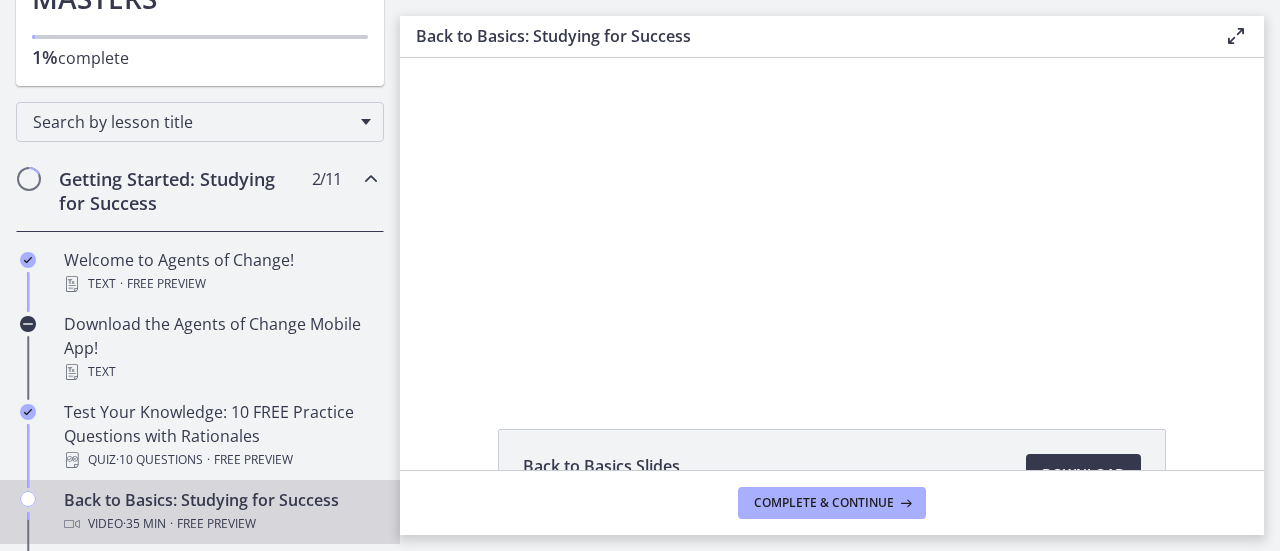 scroll, scrollTop: 300, scrollLeft: 0, axis: vertical 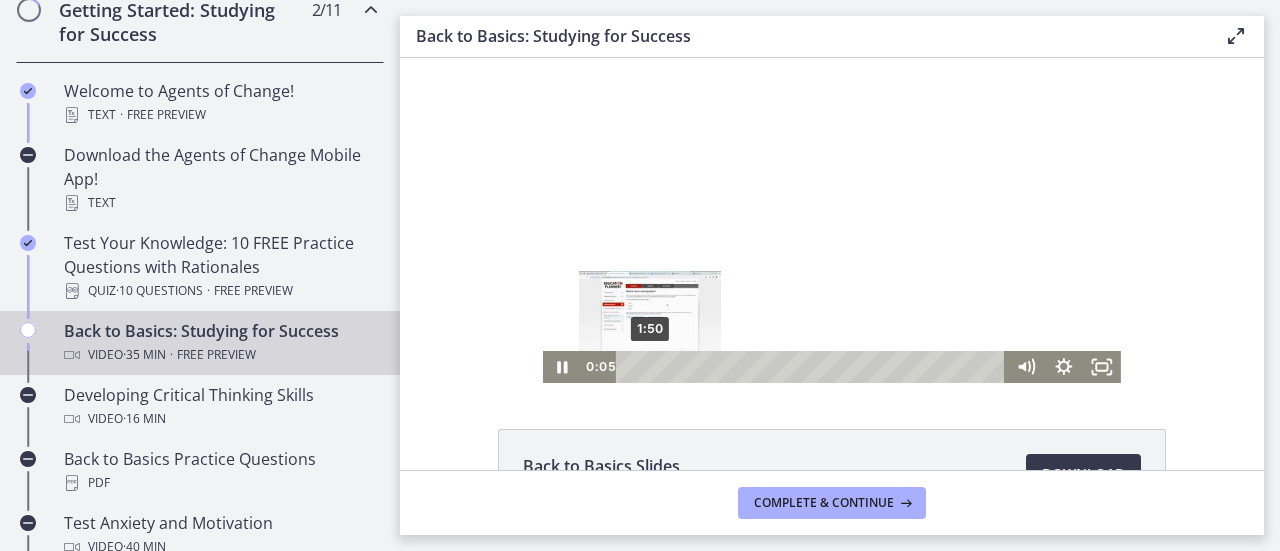 click on "1:50" at bounding box center [814, 367] 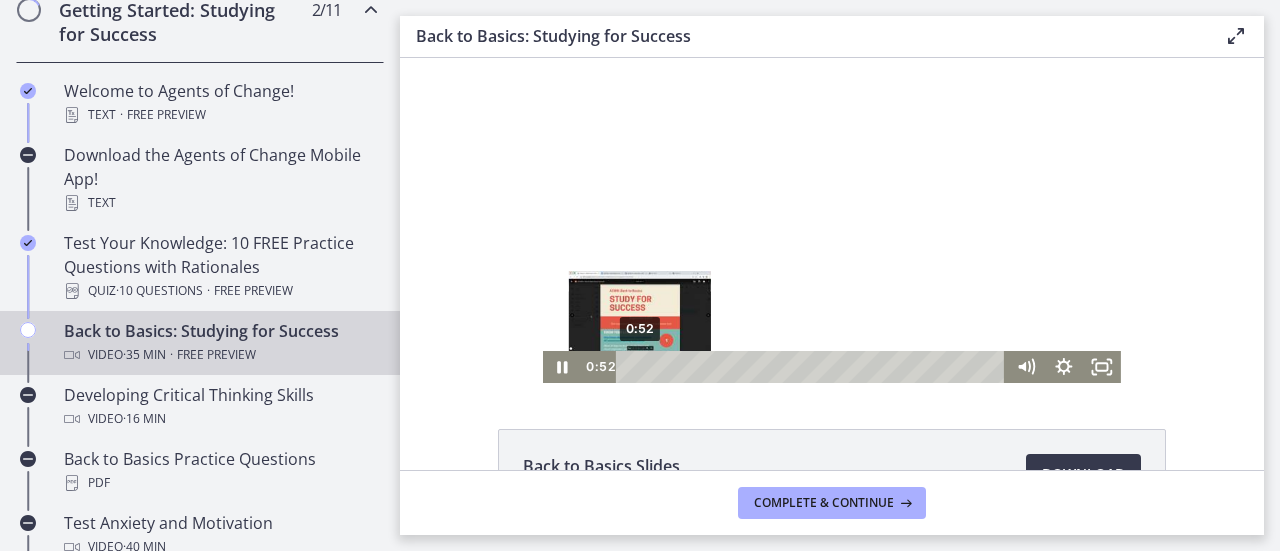click on "0:52" at bounding box center [814, 367] 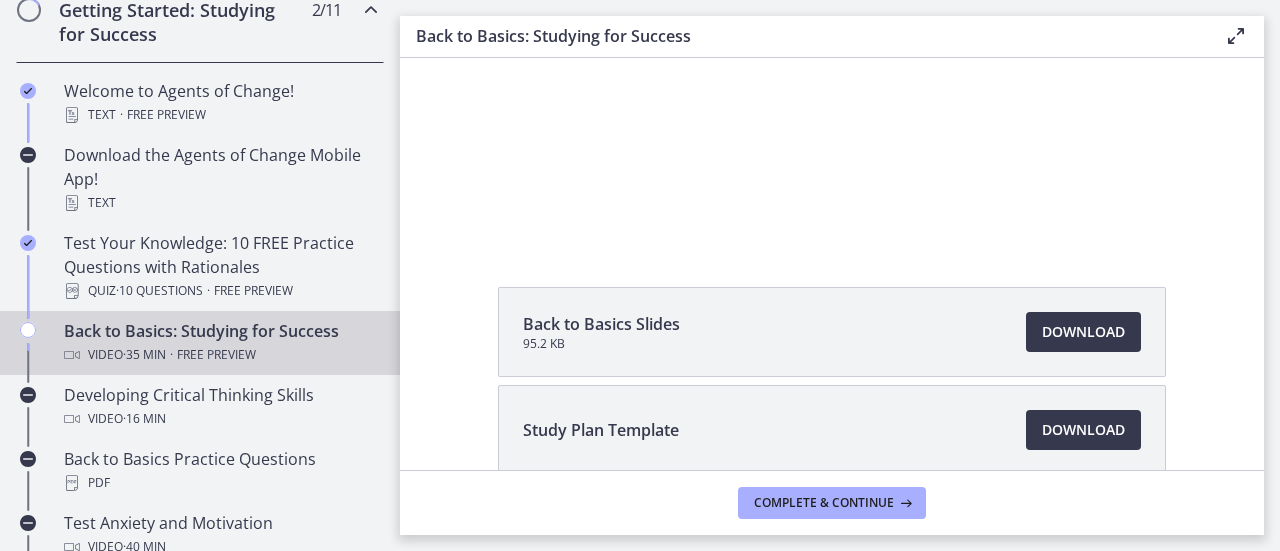 scroll, scrollTop: 0, scrollLeft: 0, axis: both 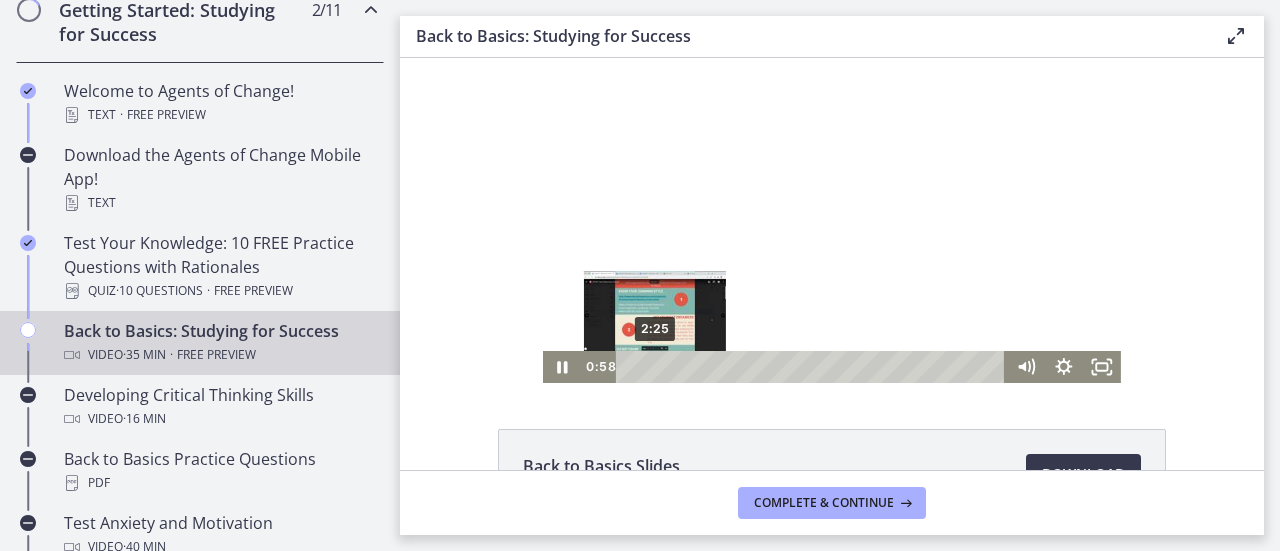 click on "2:25" at bounding box center [814, 367] 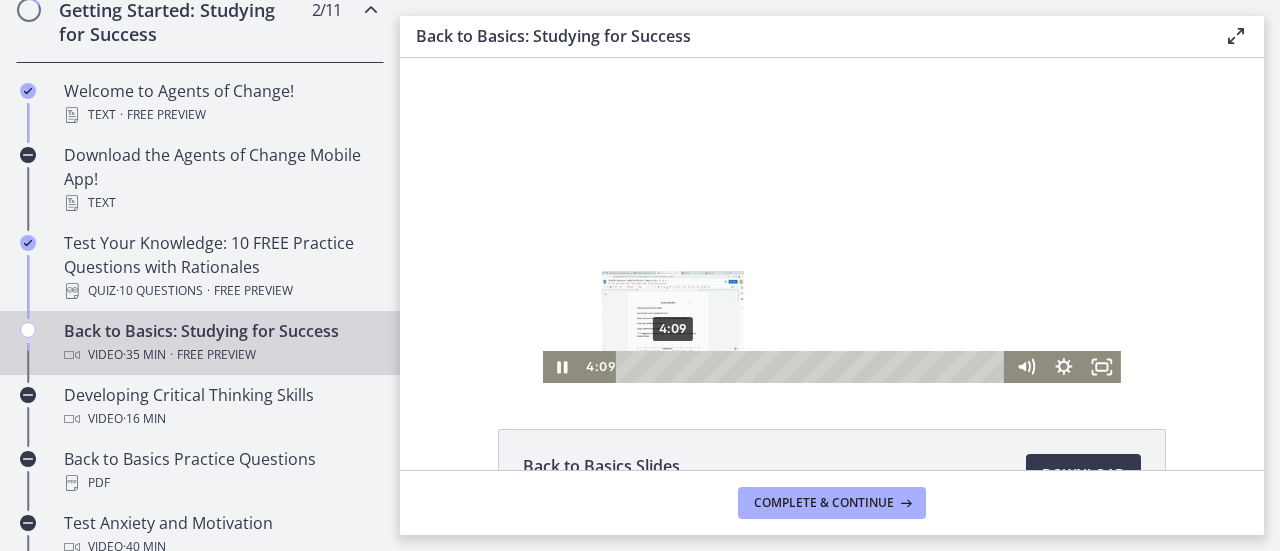 click on "4:09" at bounding box center (814, 367) 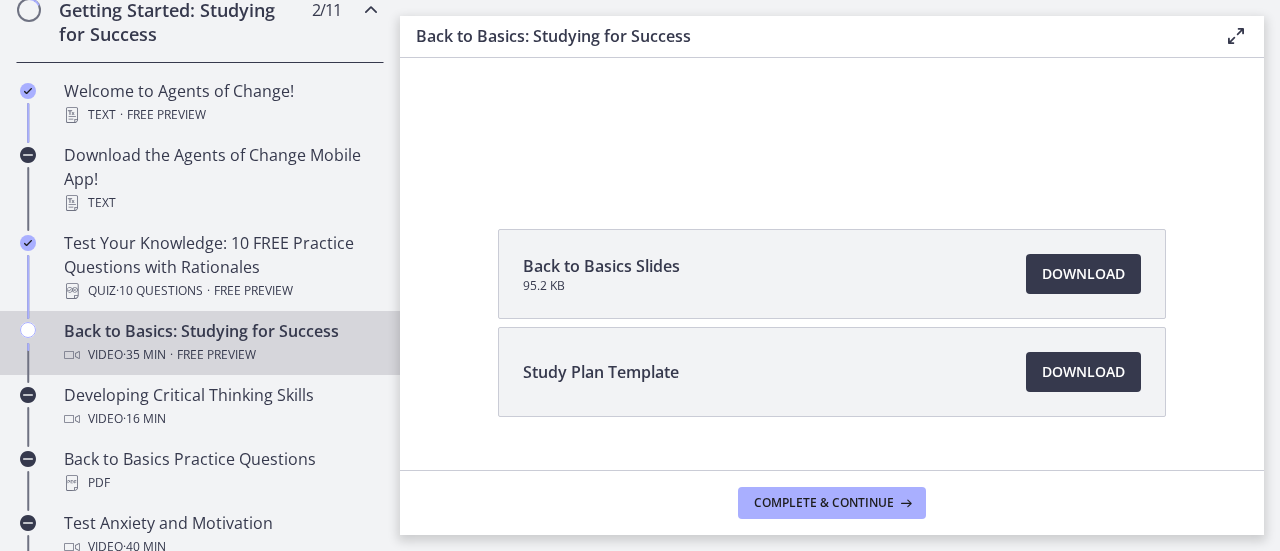 scroll, scrollTop: 241, scrollLeft: 0, axis: vertical 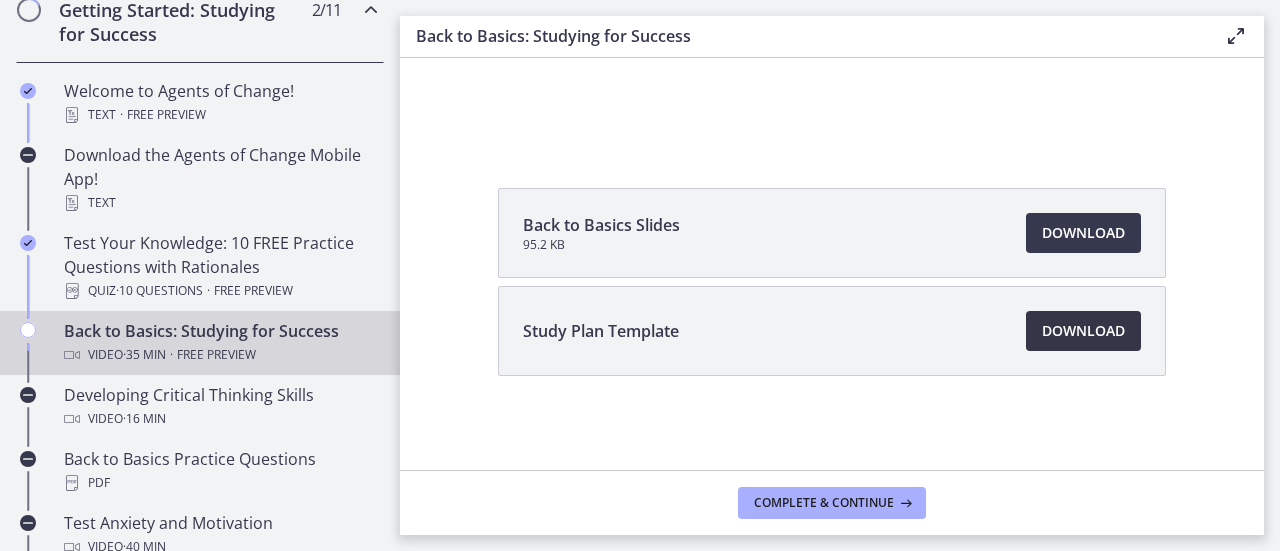 click on "Download
Opens in a new window" at bounding box center (1083, 331) 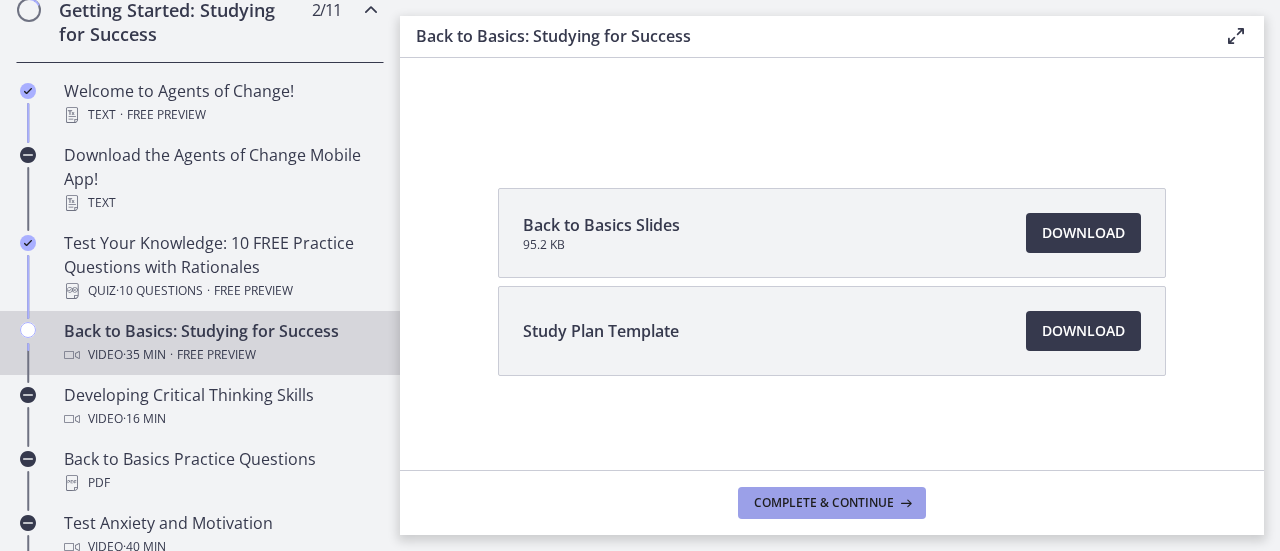 click on "Complete & continue" at bounding box center (832, 503) 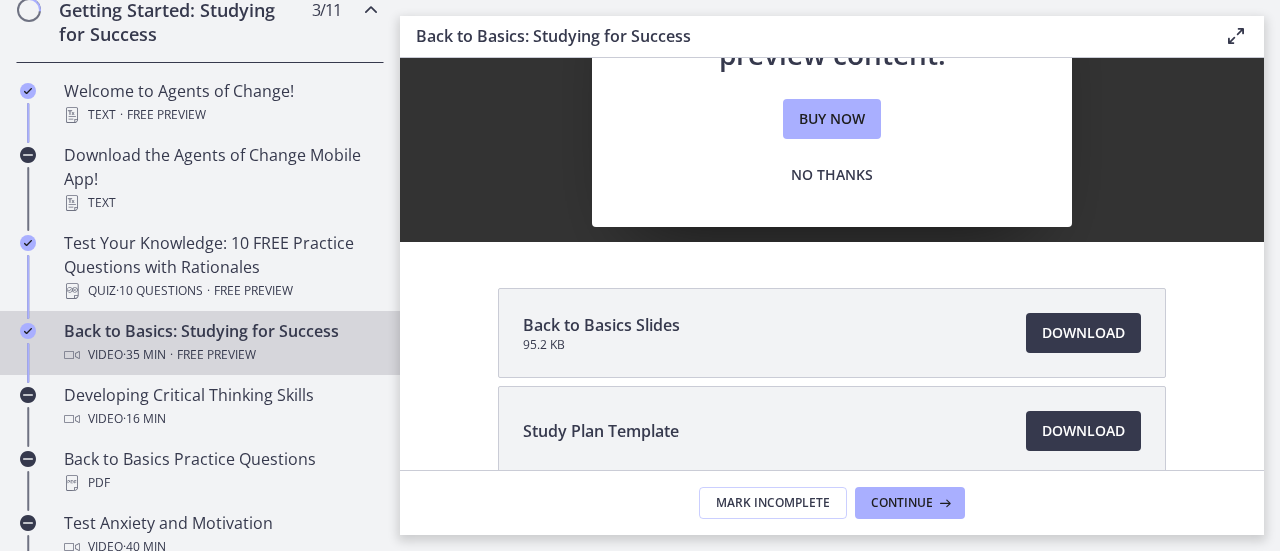 scroll, scrollTop: 0, scrollLeft: 0, axis: both 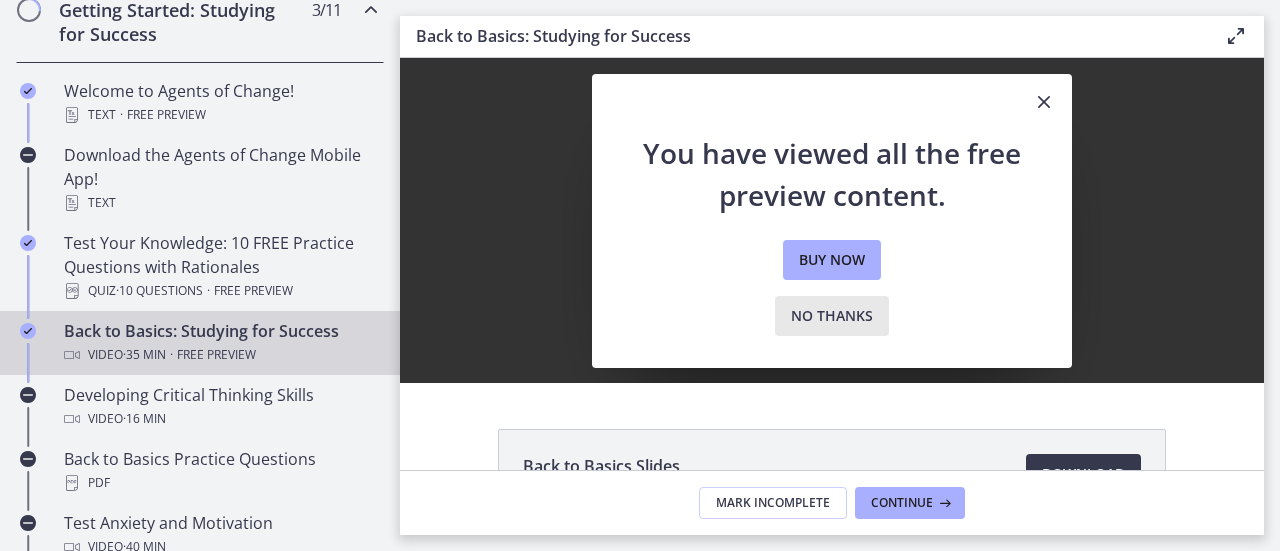 drag, startPoint x: 862, startPoint y: 329, endPoint x: 506, endPoint y: 266, distance: 361.53146 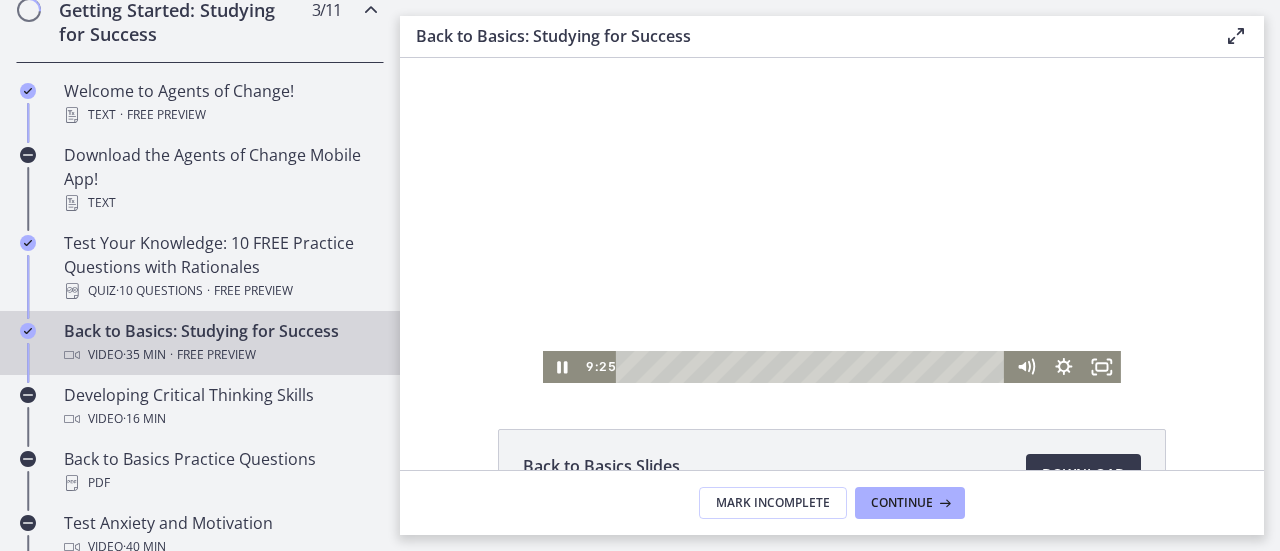 scroll, scrollTop: 241, scrollLeft: 0, axis: vertical 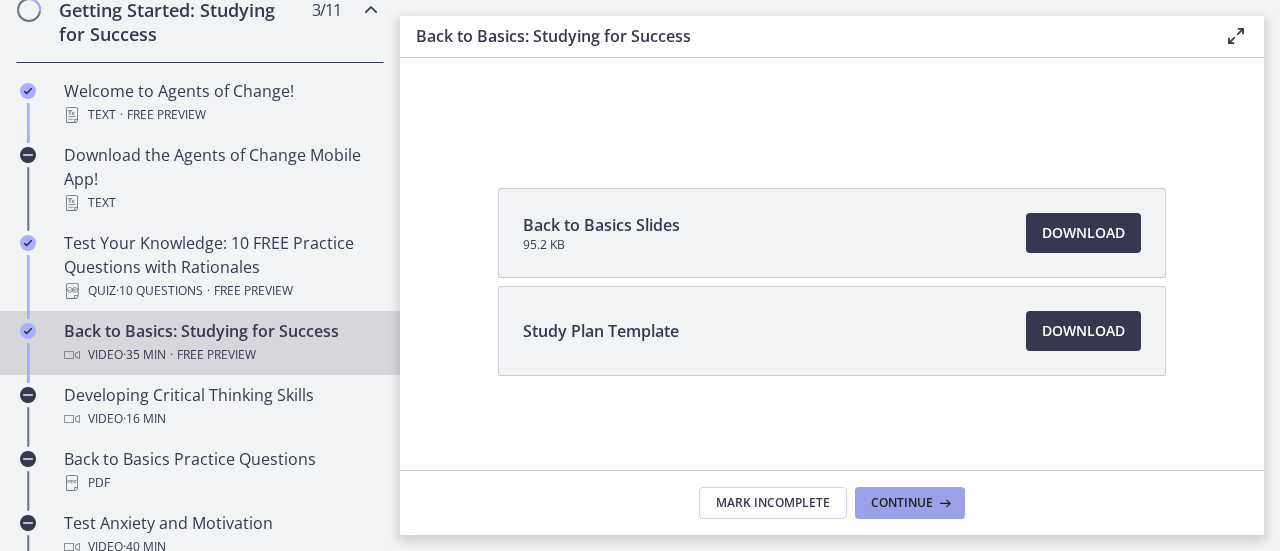drag, startPoint x: 916, startPoint y: 507, endPoint x: 921, endPoint y: 497, distance: 11.18034 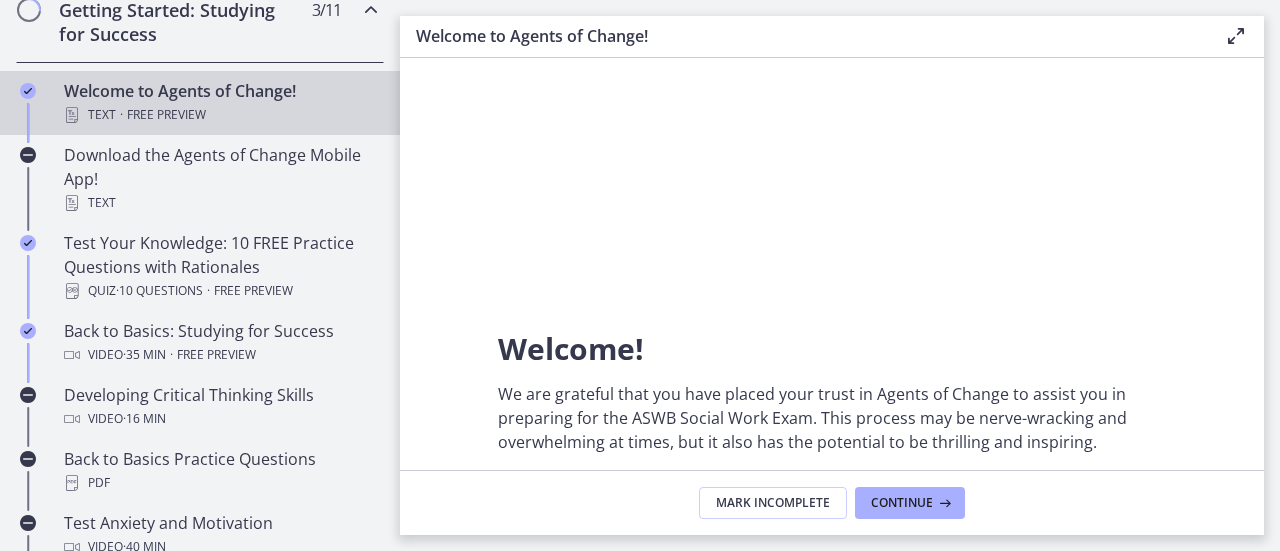scroll, scrollTop: 0, scrollLeft: 0, axis: both 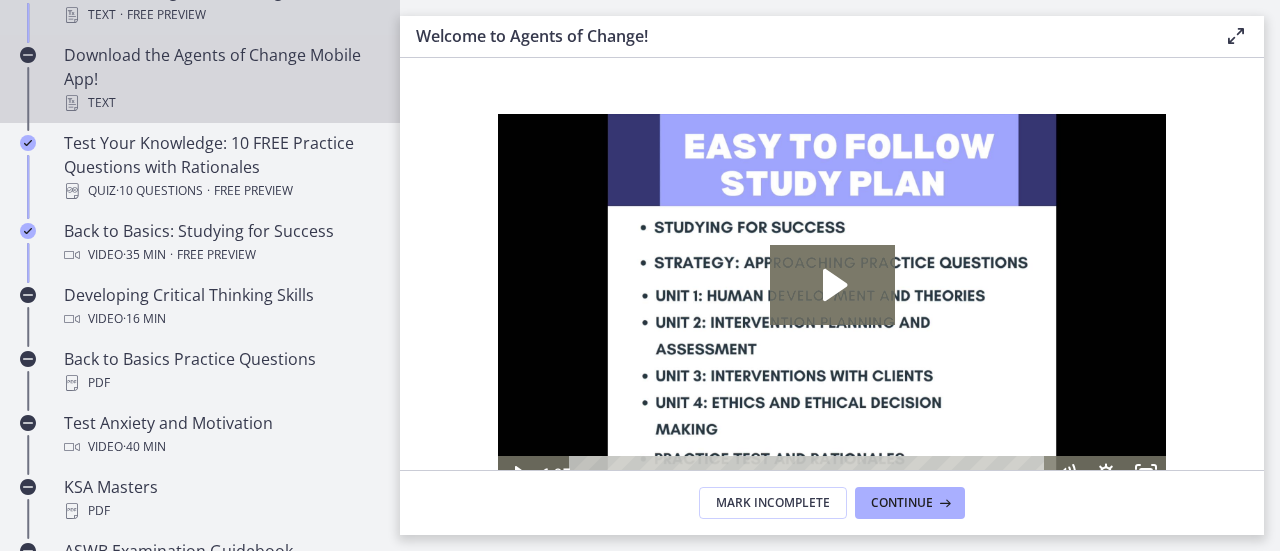 click on "Download the Agents of Change Mobile App!
Text" at bounding box center (220, 79) 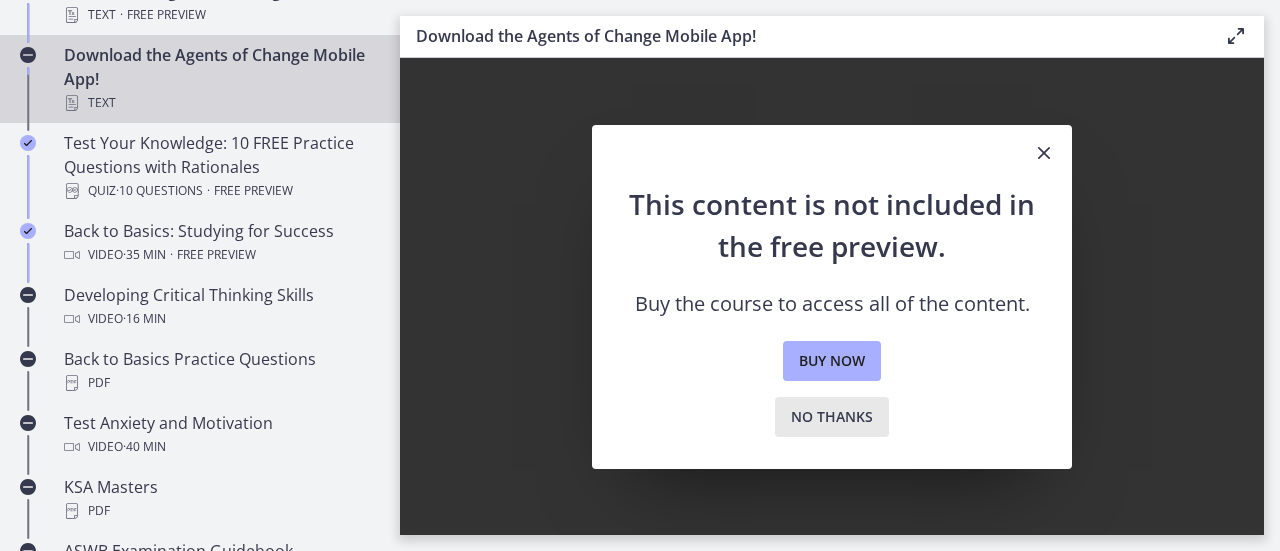 click on "No thanks" at bounding box center (832, 417) 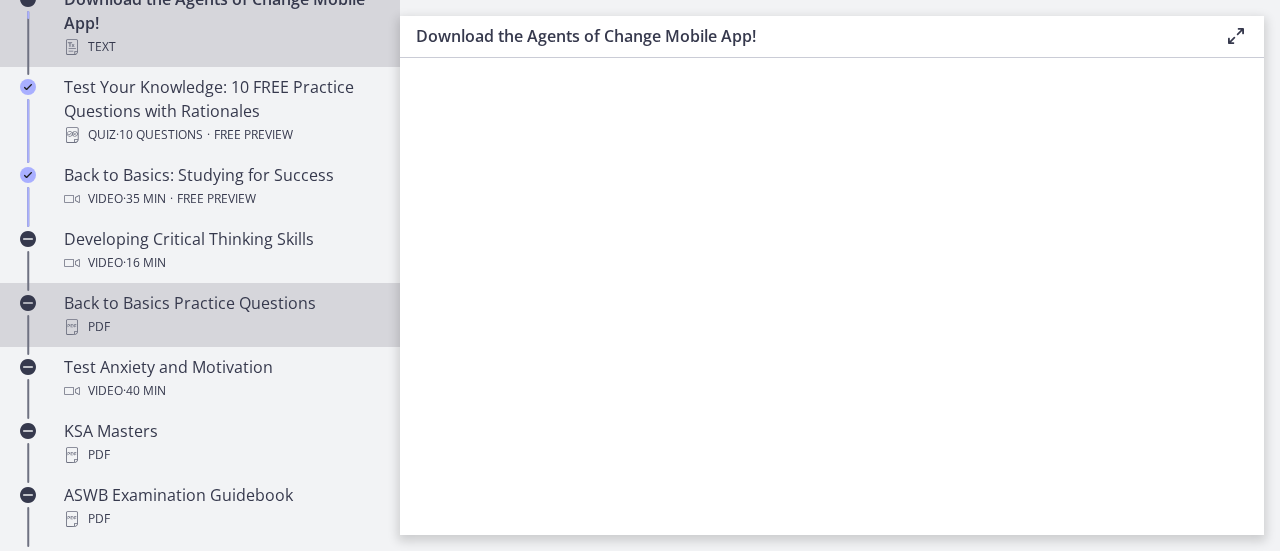 scroll, scrollTop: 600, scrollLeft: 0, axis: vertical 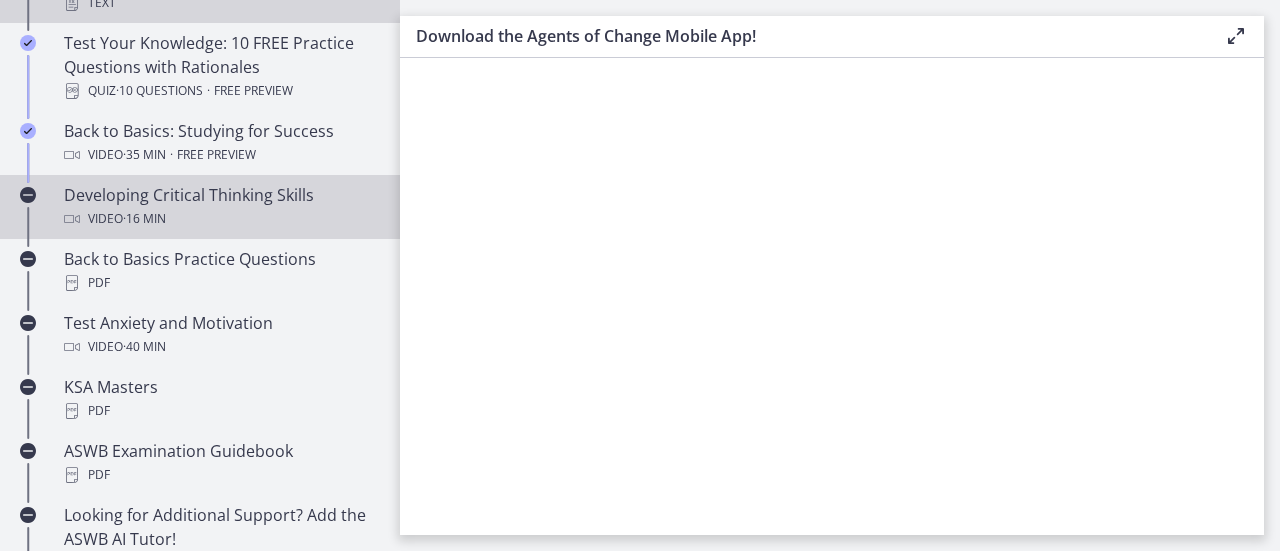 click on "Video
·  16 min" at bounding box center (220, 219) 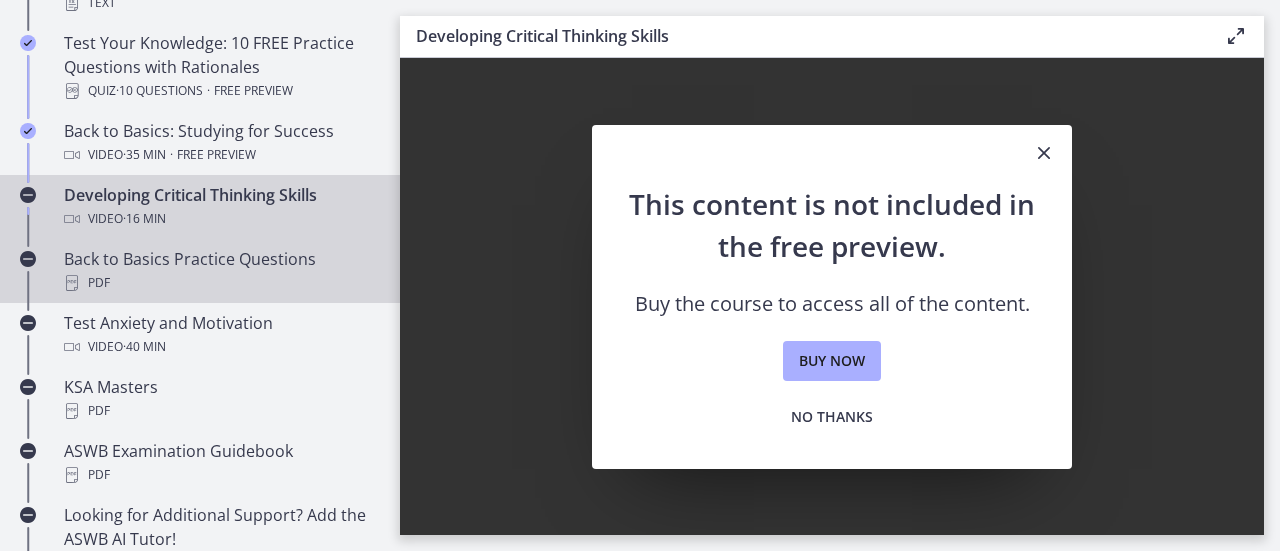 drag, startPoint x: 276, startPoint y: 262, endPoint x: 287, endPoint y: 291, distance: 31.016125 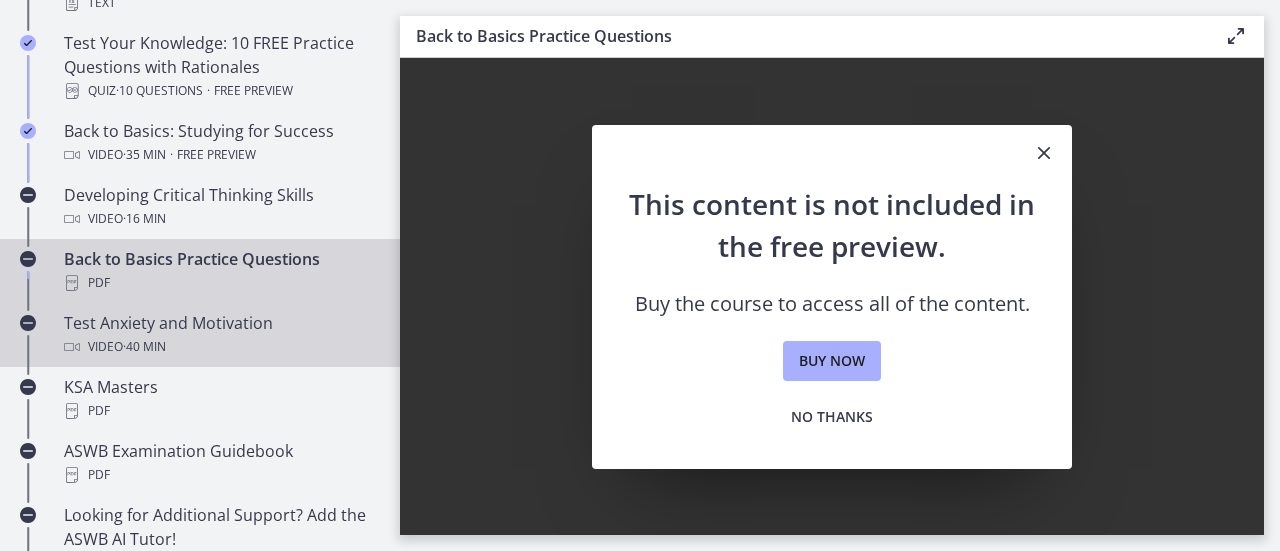 click on "Video
·  40 min" at bounding box center [220, 347] 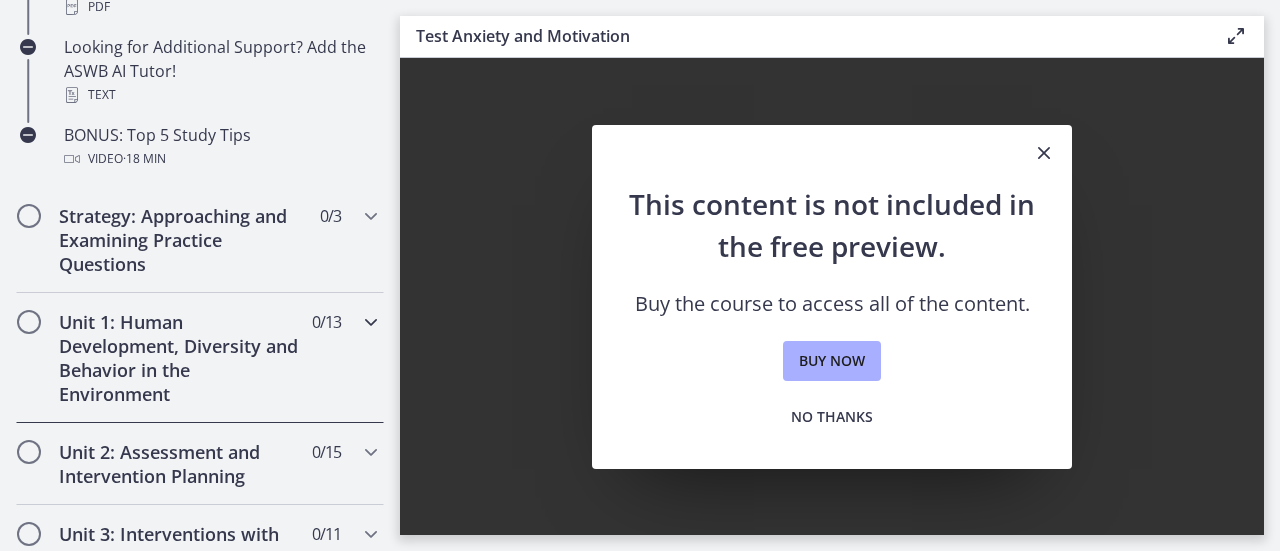 scroll, scrollTop: 1100, scrollLeft: 0, axis: vertical 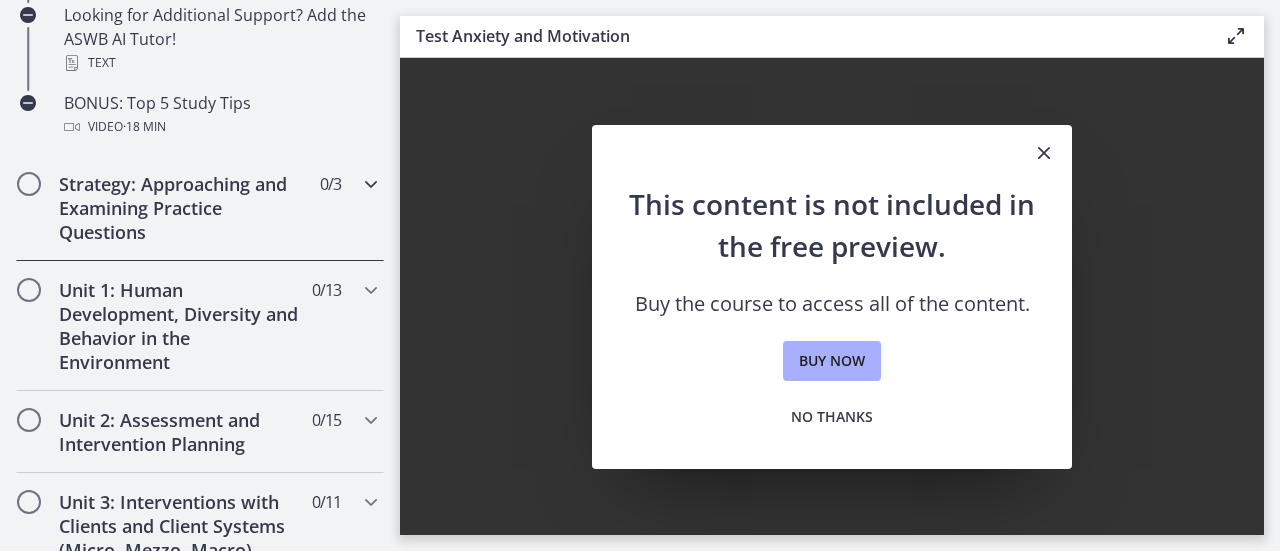 click on "Strategy: Approaching and Examining Practice Questions" at bounding box center (181, 208) 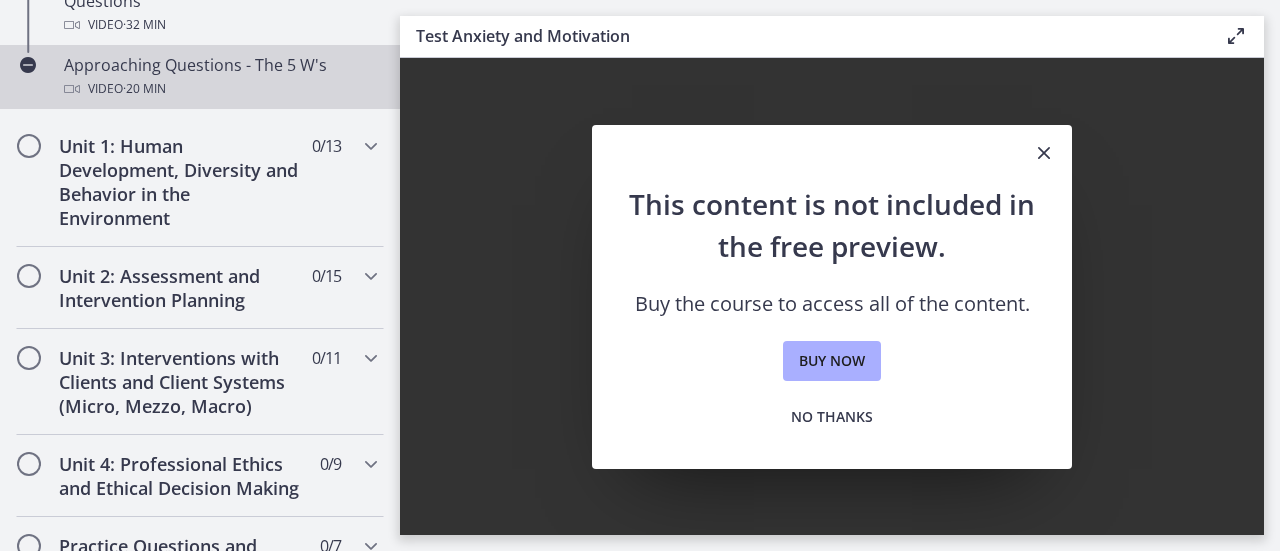scroll, scrollTop: 600, scrollLeft: 0, axis: vertical 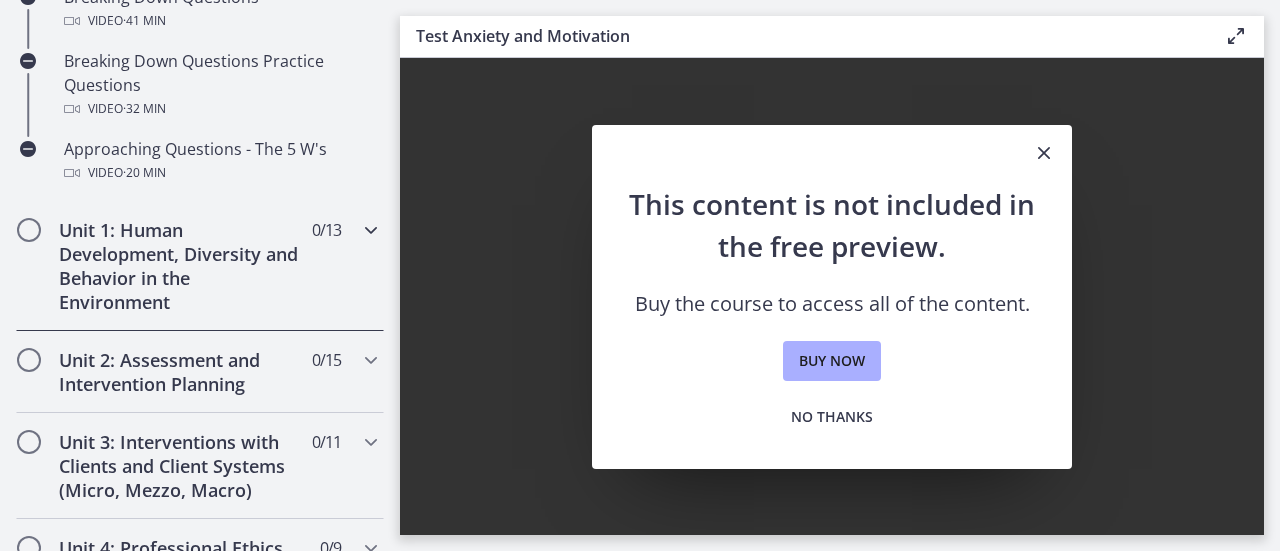 click at bounding box center [29, 230] 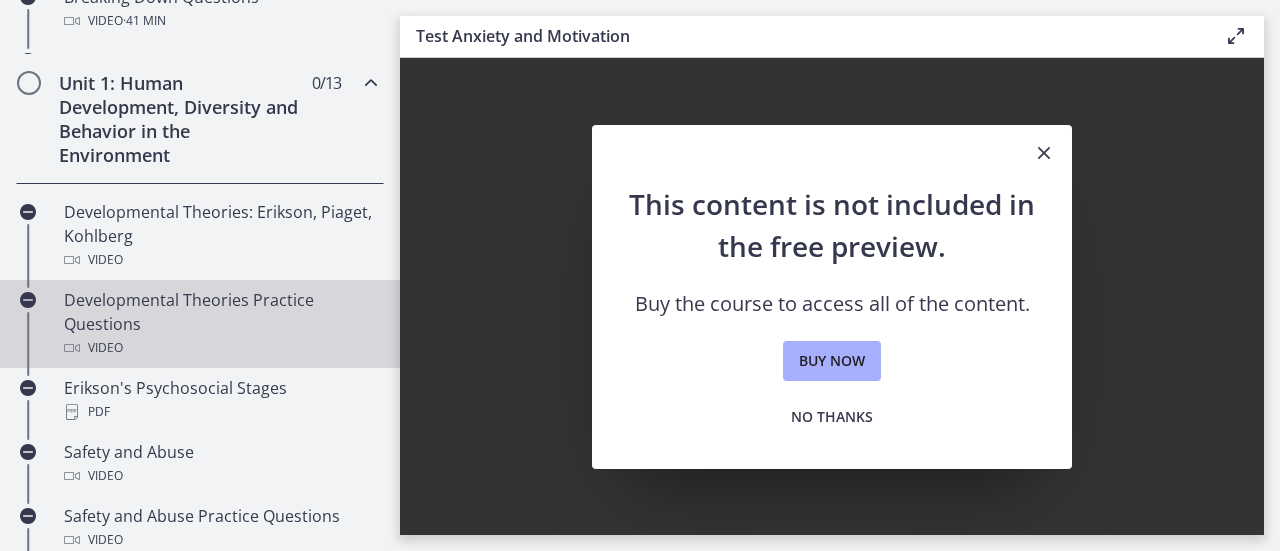 scroll, scrollTop: 597, scrollLeft: 0, axis: vertical 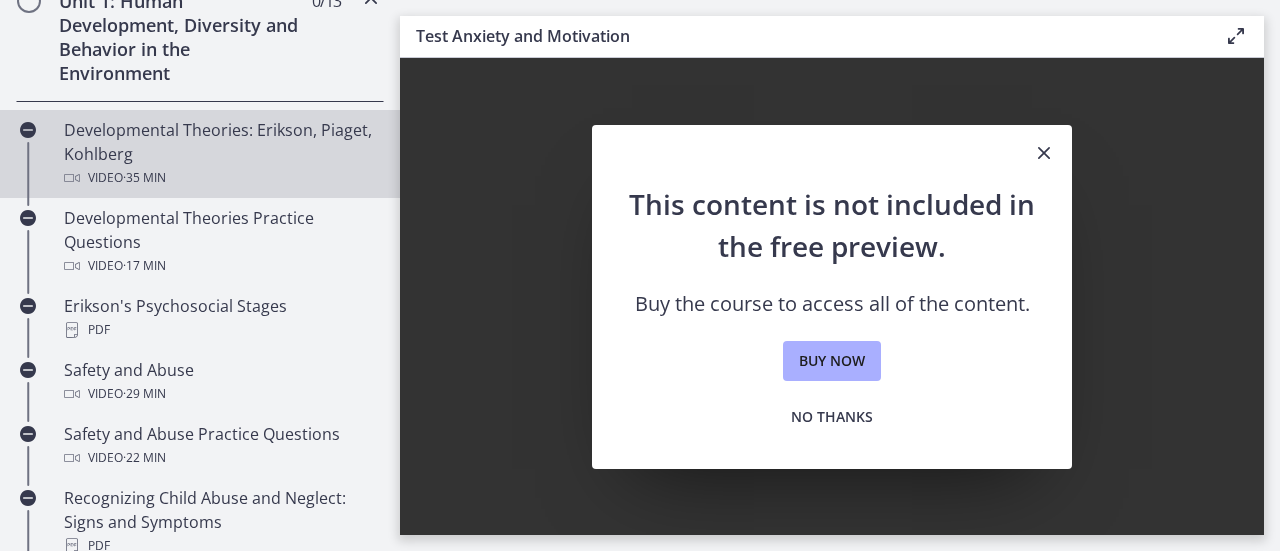 click on "Developmental Theories: Erikson, Piaget, Kohlberg
Video
·  35 min" at bounding box center [220, 154] 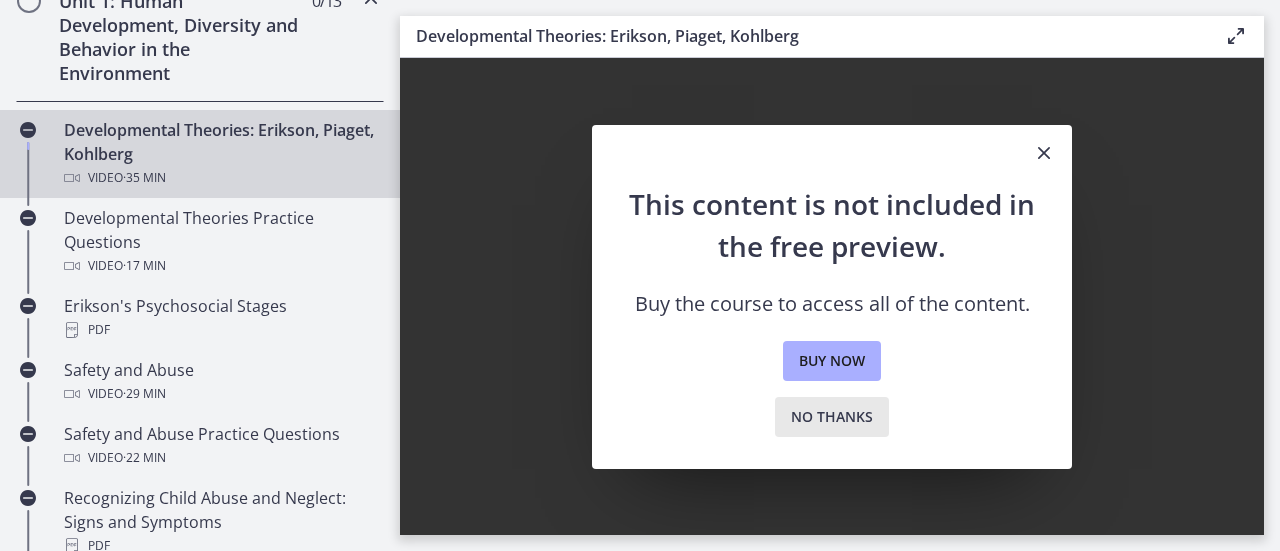click on "No thanks" at bounding box center [832, 417] 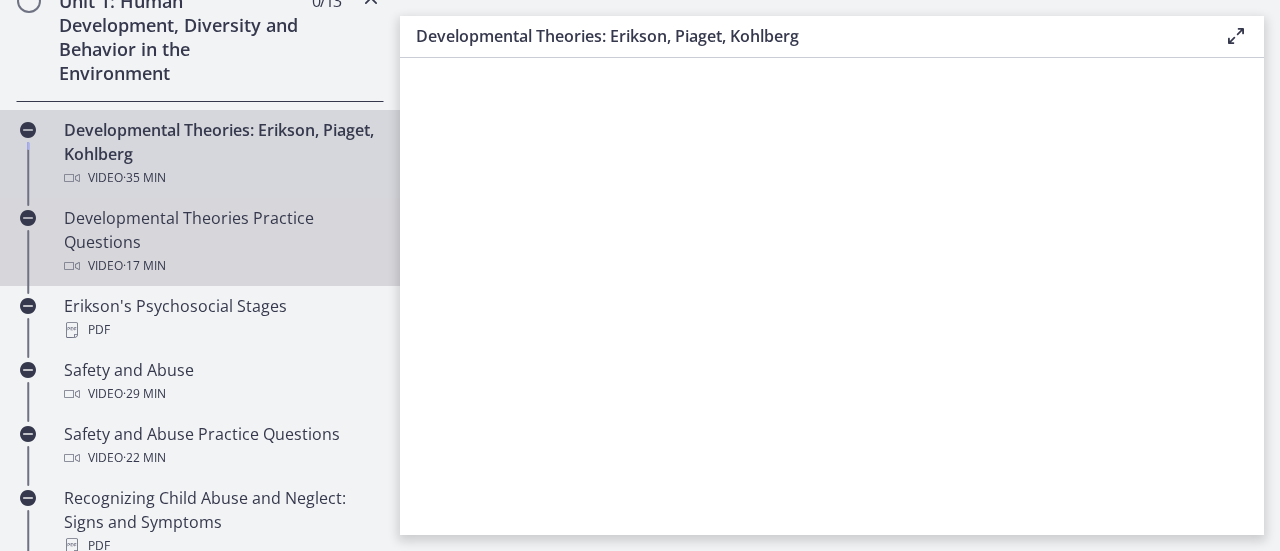 click on "Developmental Theories Practice Questions
Video
·  17 min" at bounding box center (220, 242) 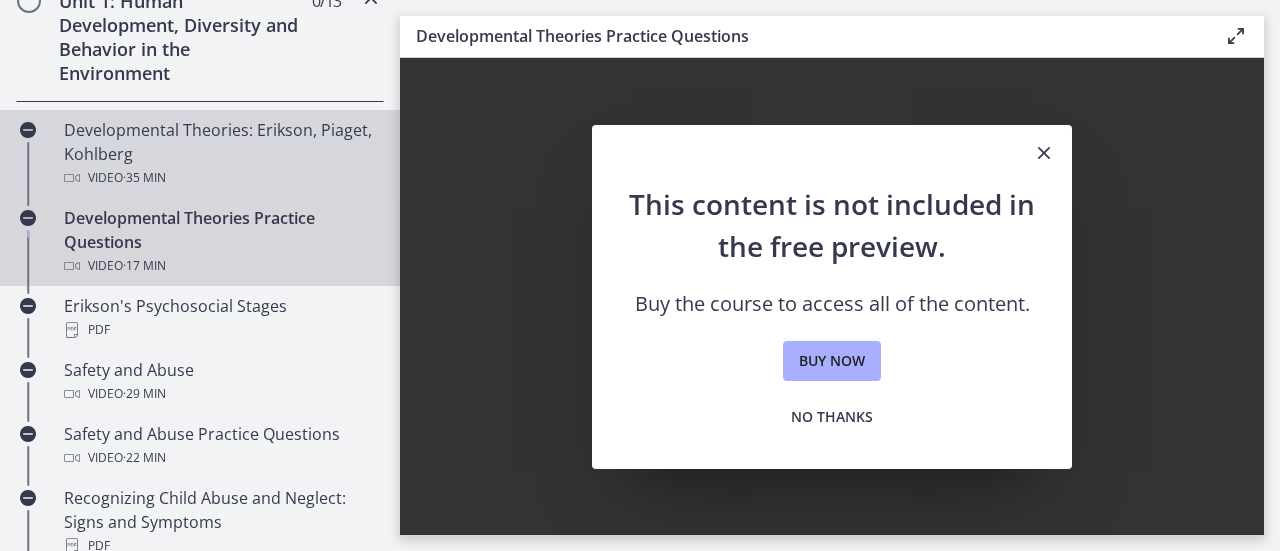 click on "Developmental Theories: Erikson, Piaget, Kohlberg
Video
·  35 min" at bounding box center (220, 154) 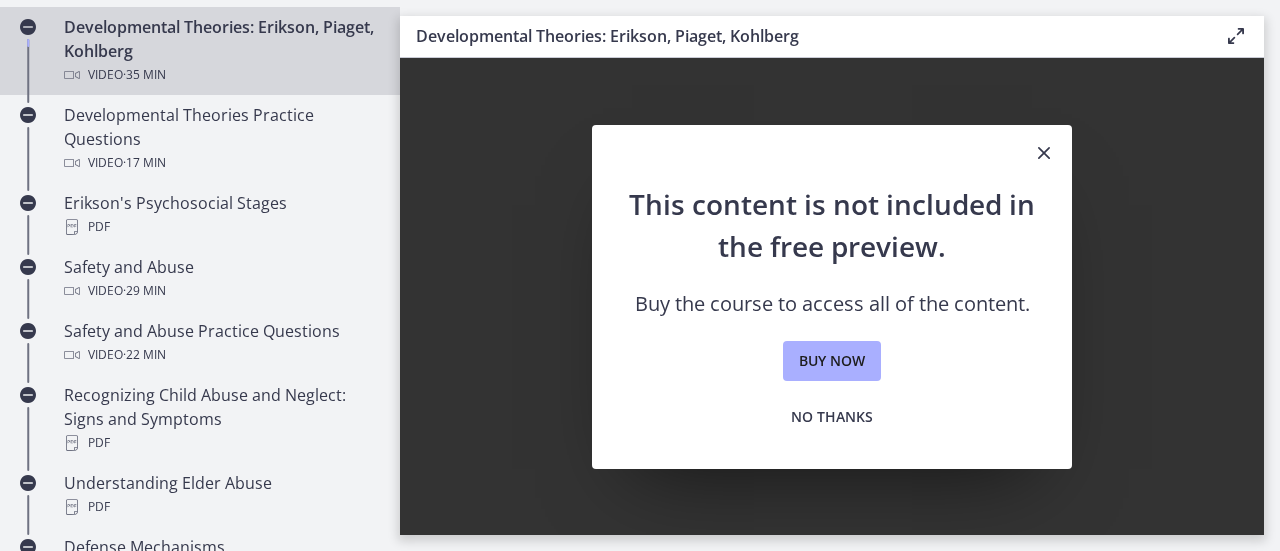 scroll, scrollTop: 897, scrollLeft: 0, axis: vertical 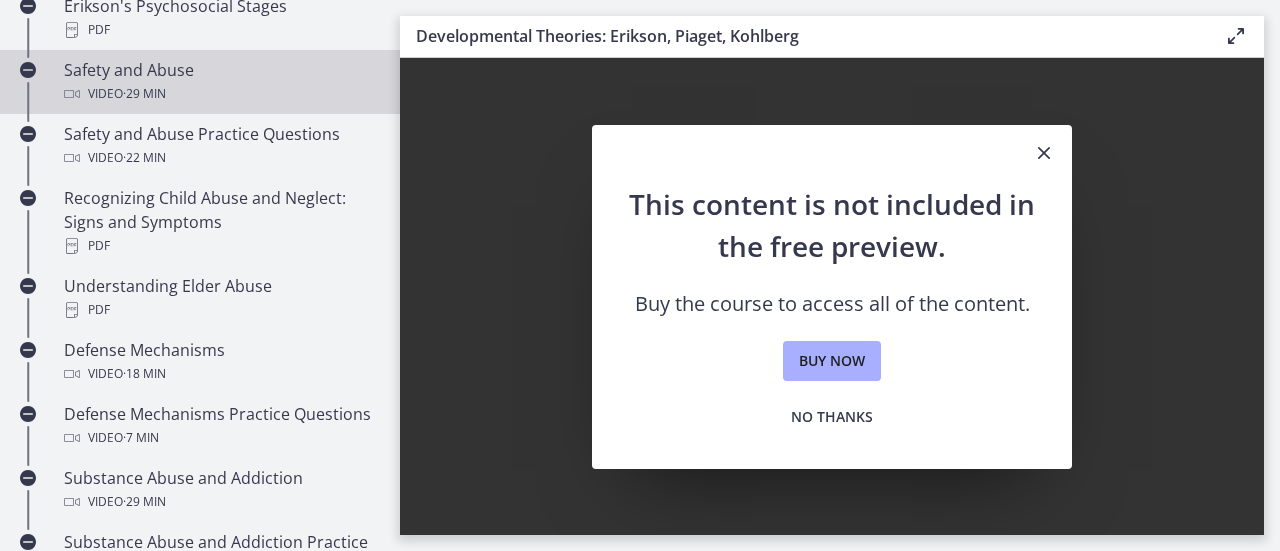 click on "Video
·  29 min" at bounding box center (220, 94) 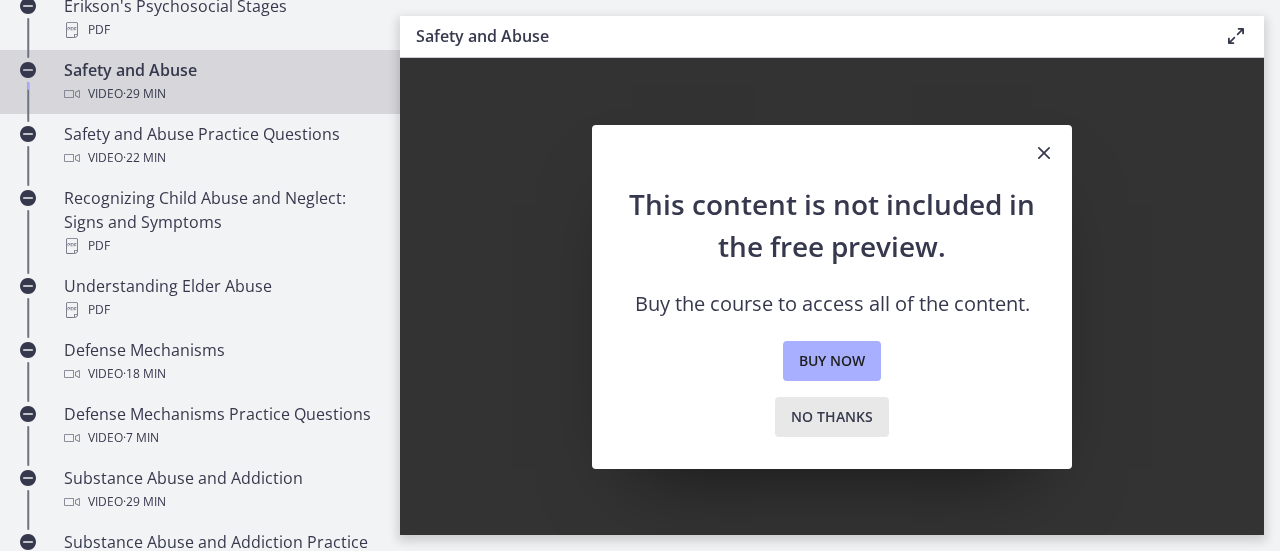 click on "No thanks" at bounding box center (832, 417) 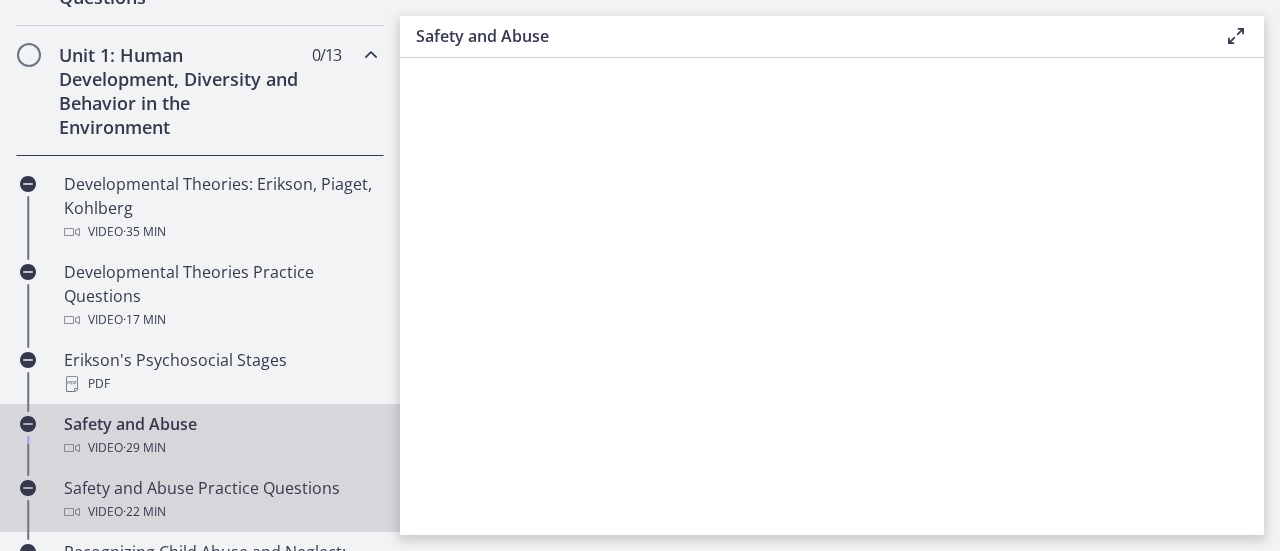 scroll, scrollTop: 497, scrollLeft: 0, axis: vertical 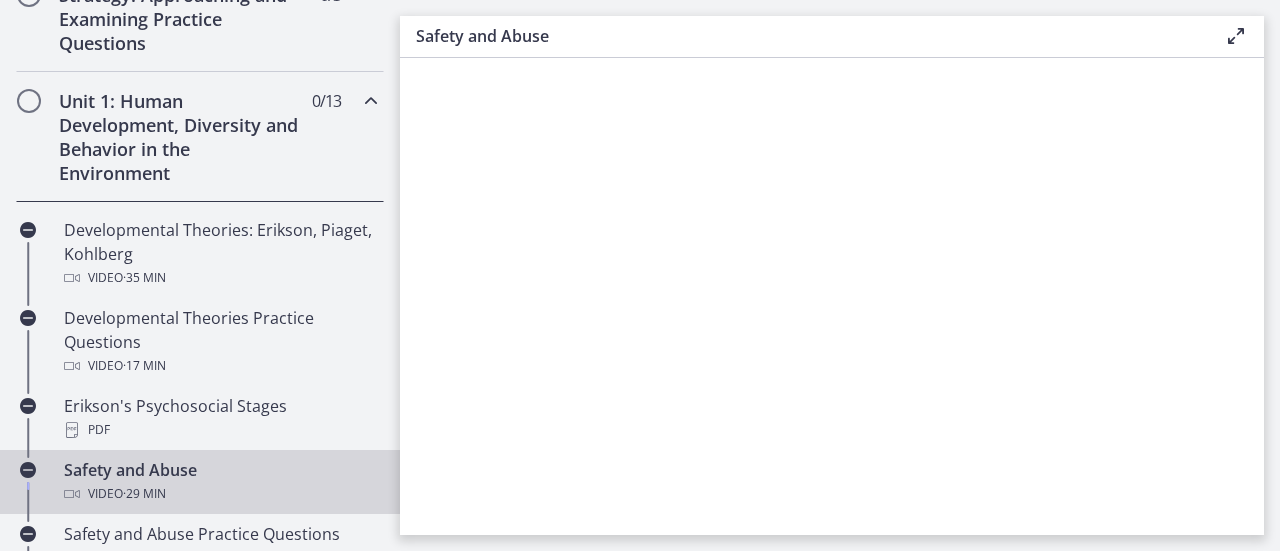 drag, startPoint x: 34, startPoint y: 102, endPoint x: 53, endPoint y: 95, distance: 20.248457 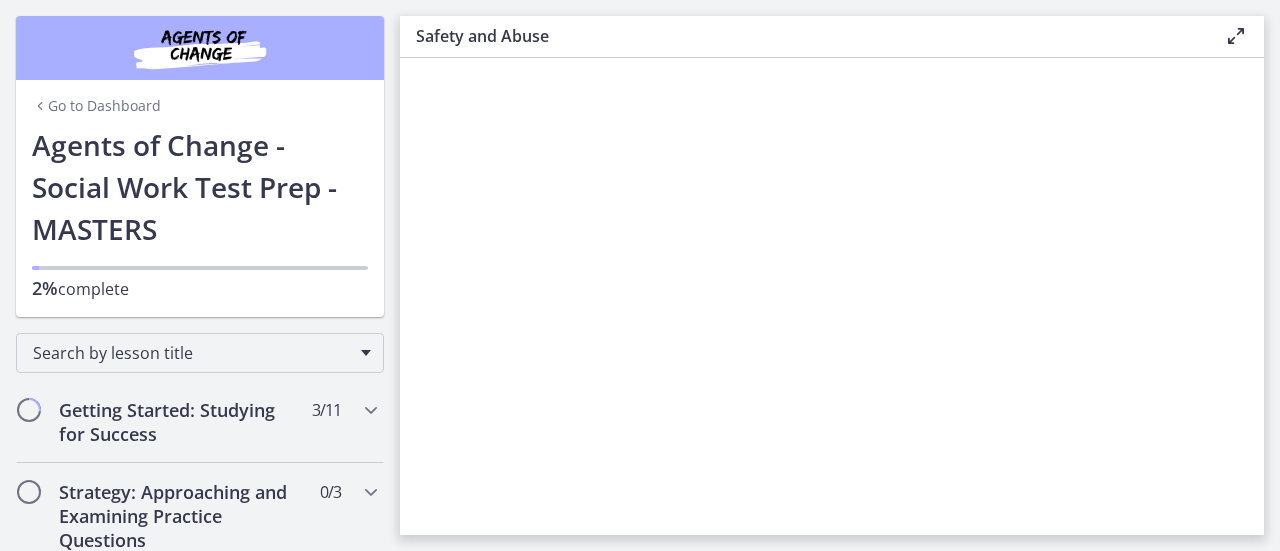 scroll, scrollTop: 200, scrollLeft: 0, axis: vertical 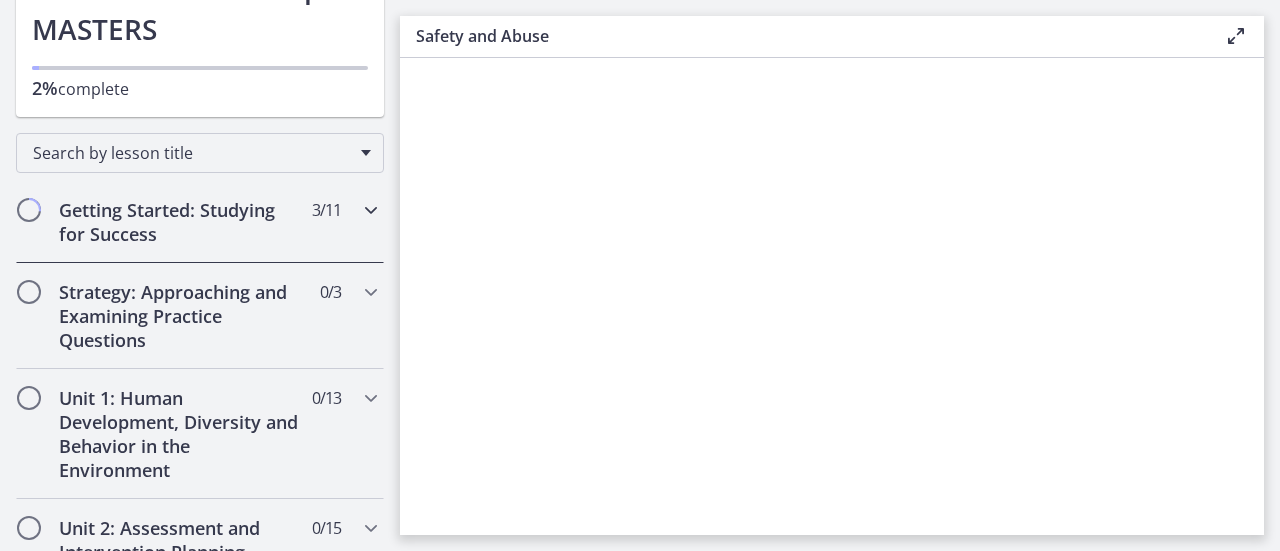 click at bounding box center (29, 210) 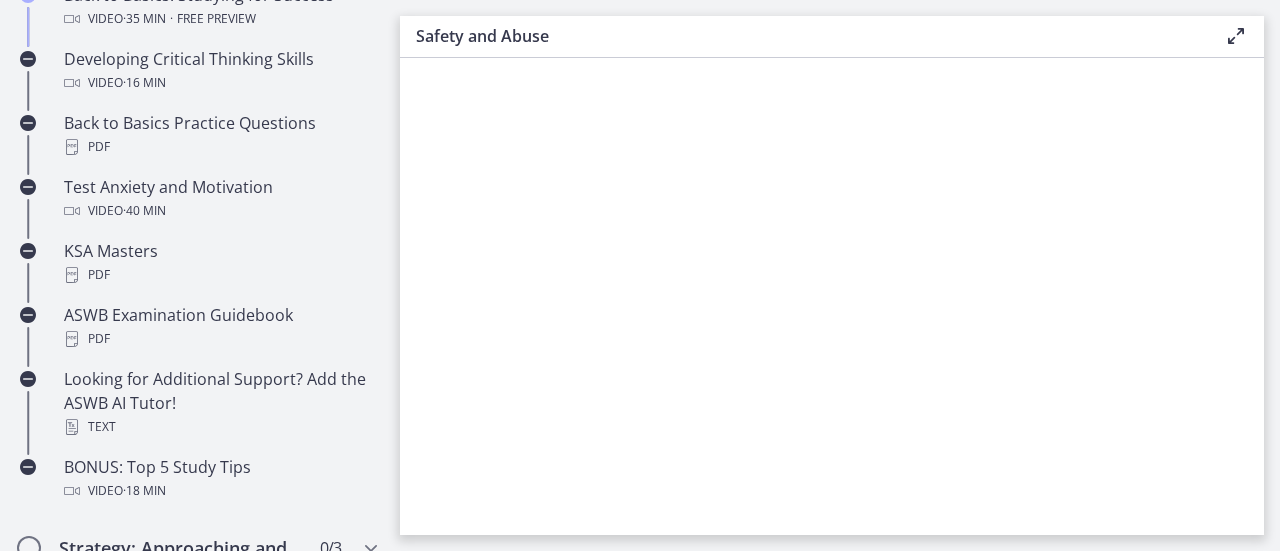 scroll, scrollTop: 800, scrollLeft: 0, axis: vertical 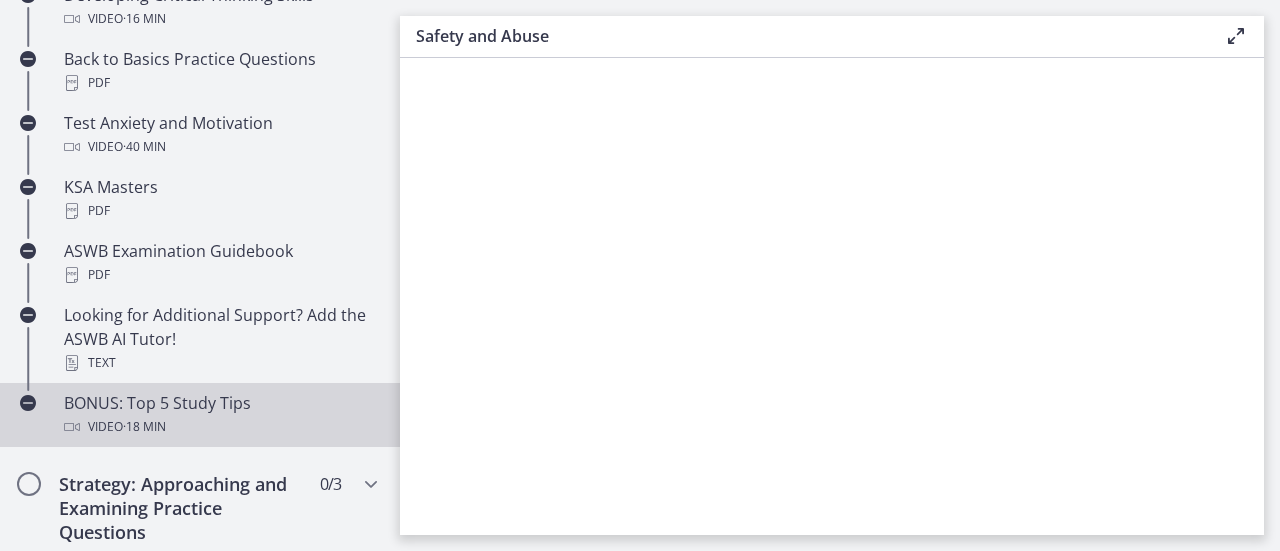 click on "Video
·  18 min" at bounding box center (220, 427) 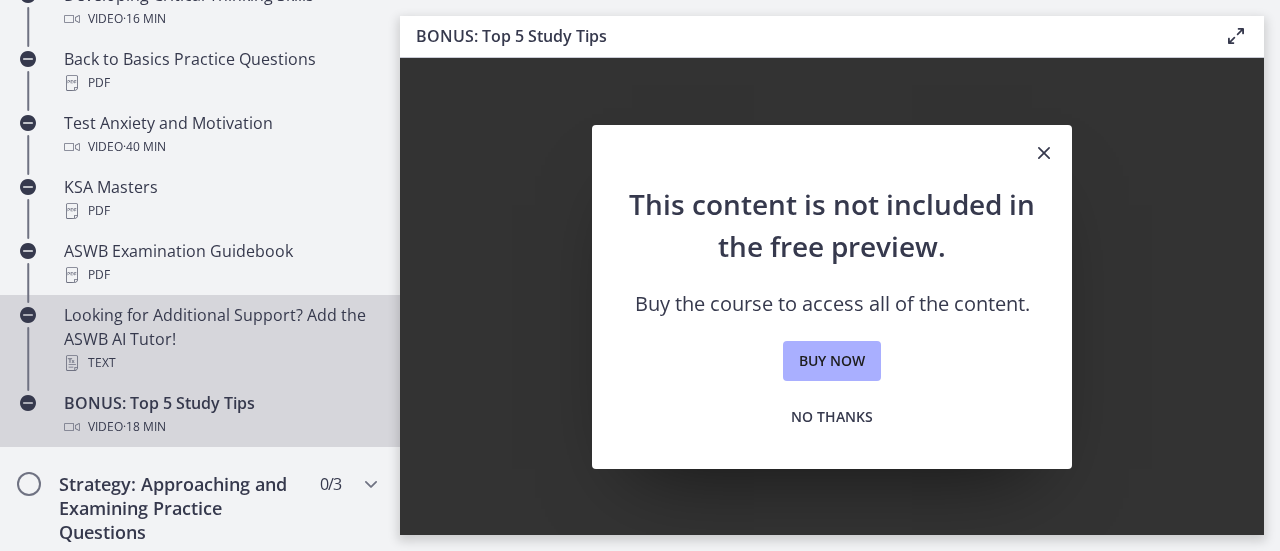 click on "Text" at bounding box center (220, 363) 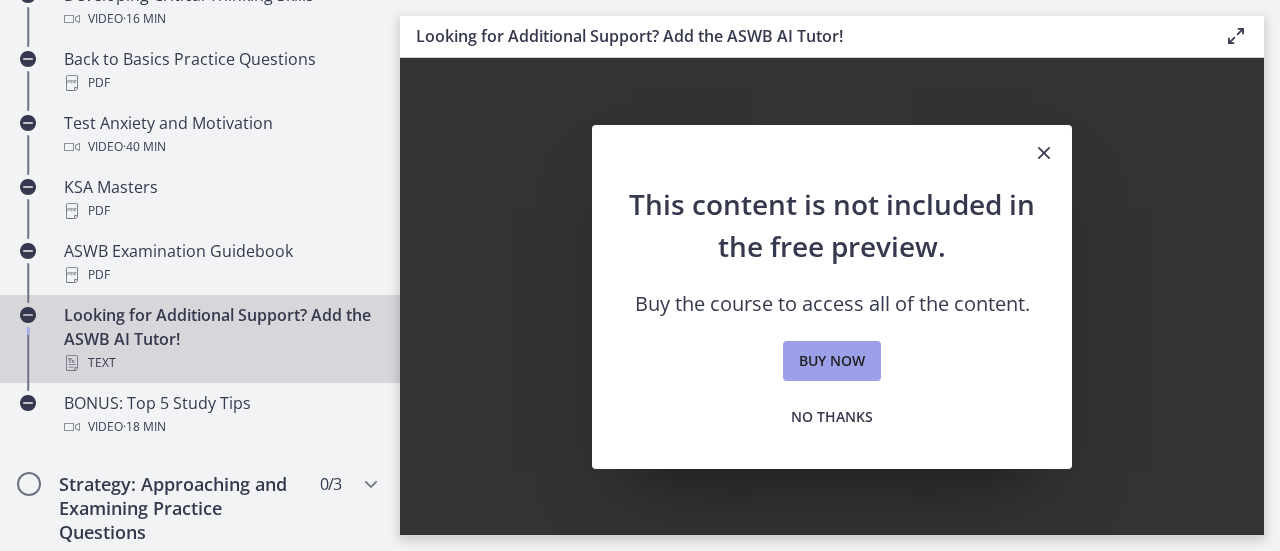 click on "Buy now" at bounding box center (832, 361) 